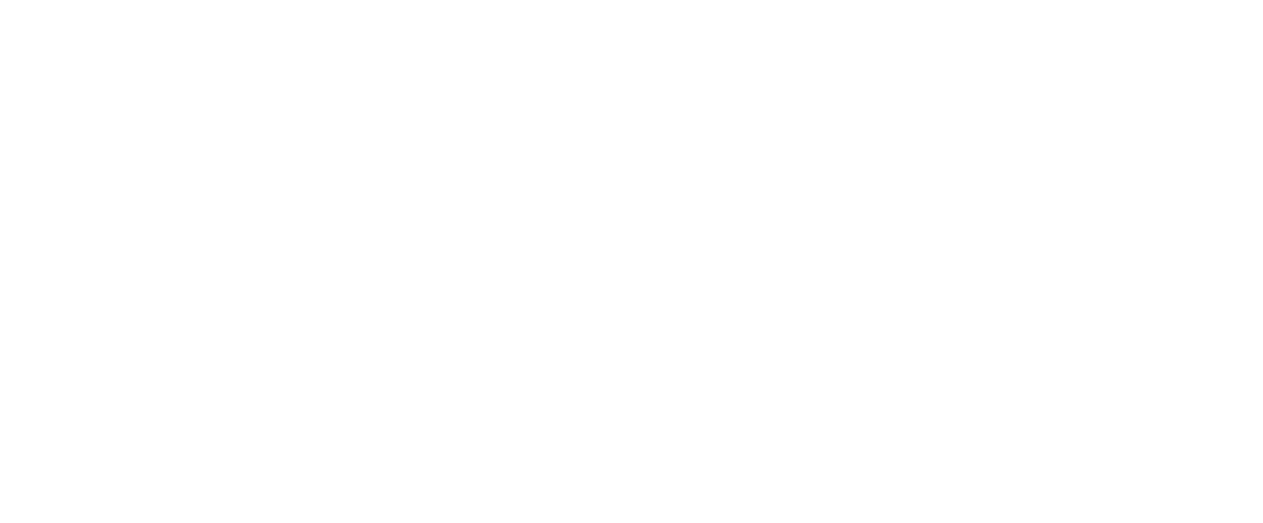 scroll, scrollTop: 0, scrollLeft: 0, axis: both 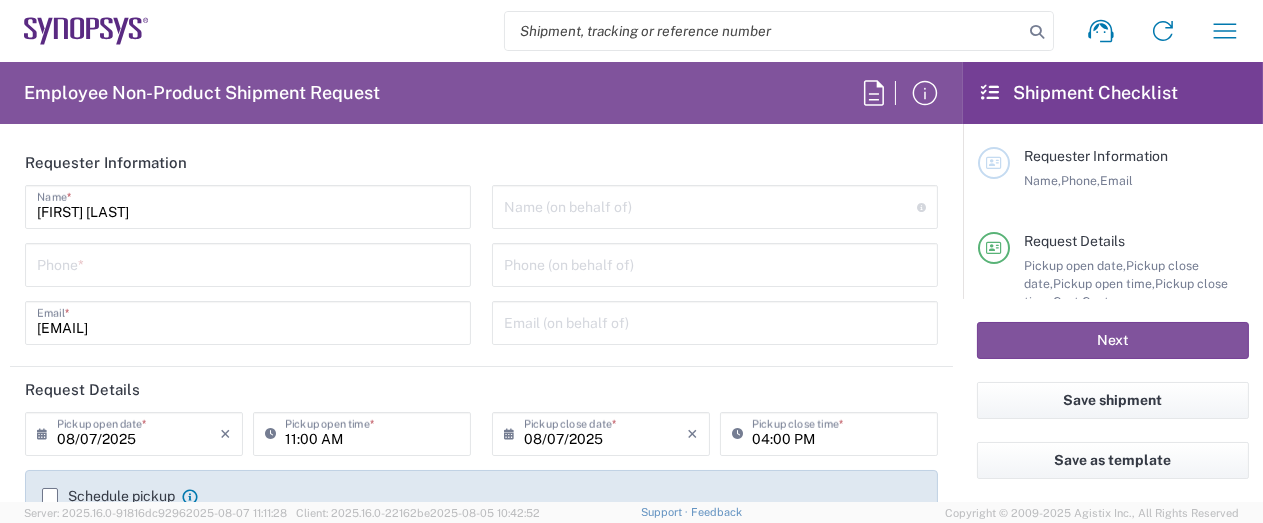 type on "[COUNTRY], [CITY] [POSTAL_CODE]" 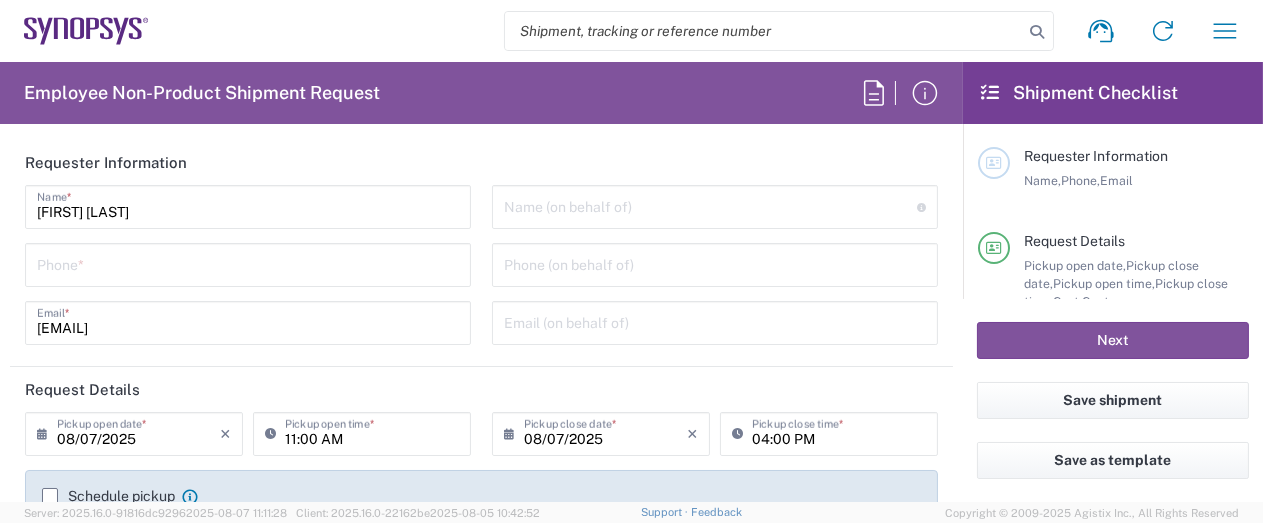 type on "Hillsboro US03" 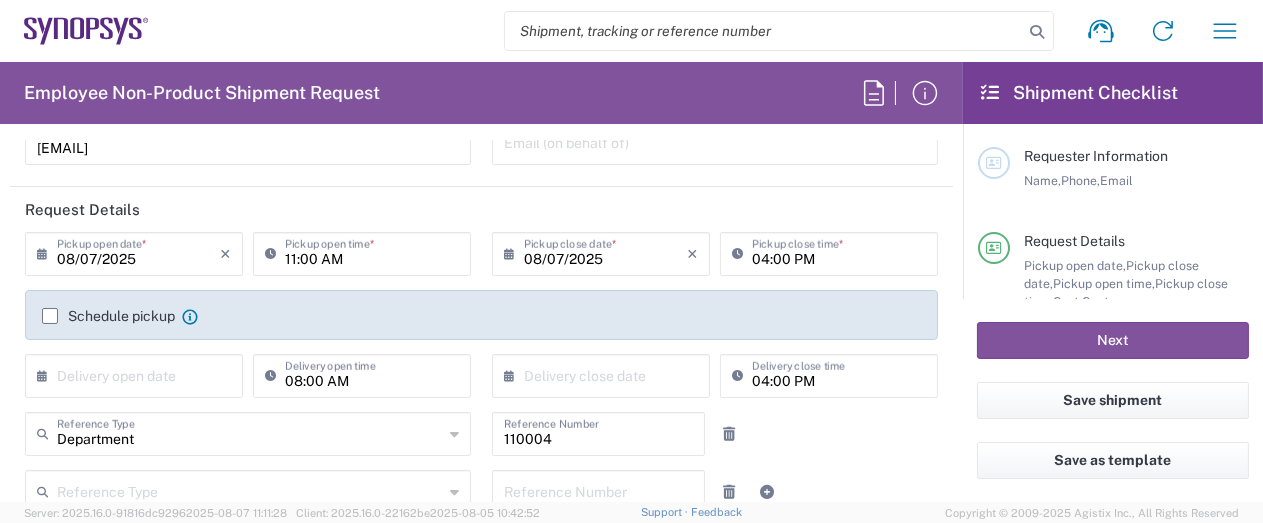 scroll, scrollTop: 200, scrollLeft: 0, axis: vertical 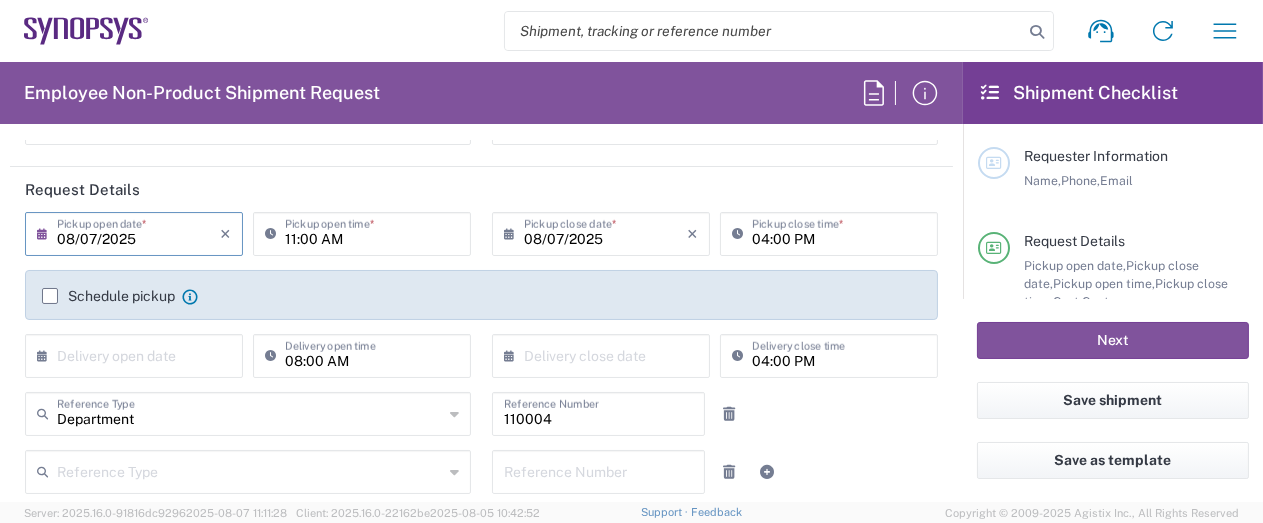 click on "08/07/2025" at bounding box center (138, 232) 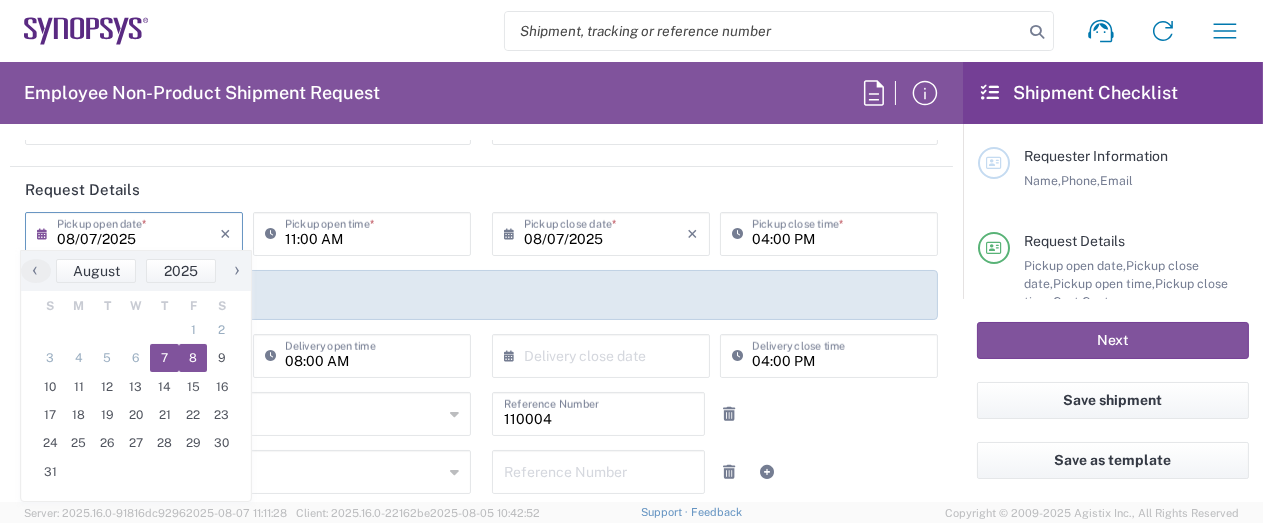 click on "8" 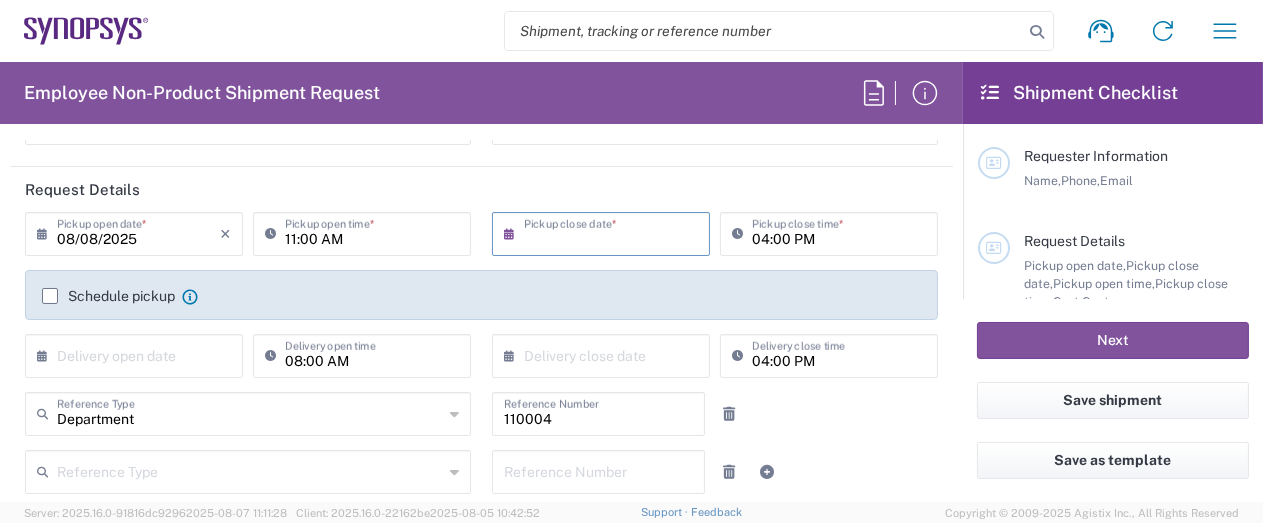 click at bounding box center [605, 232] 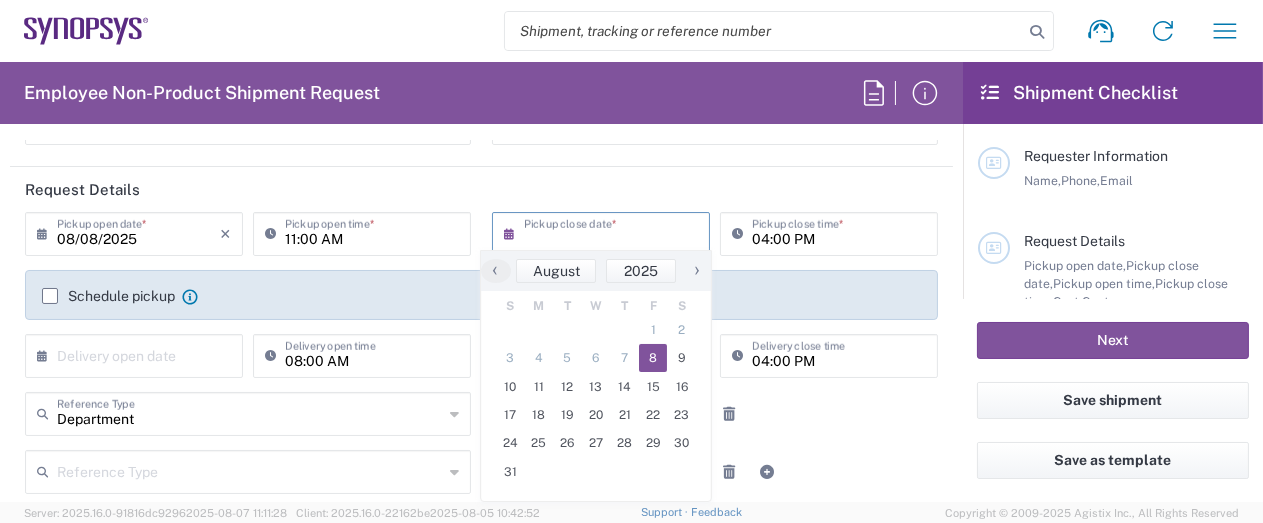 click on "8" 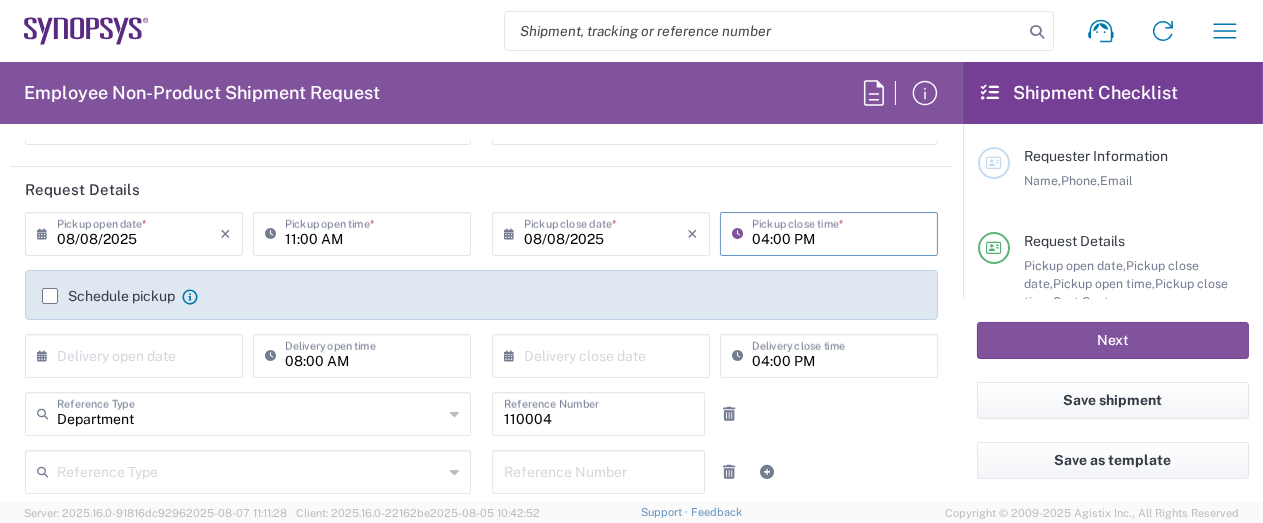 click on "04:00 PM" at bounding box center (839, 232) 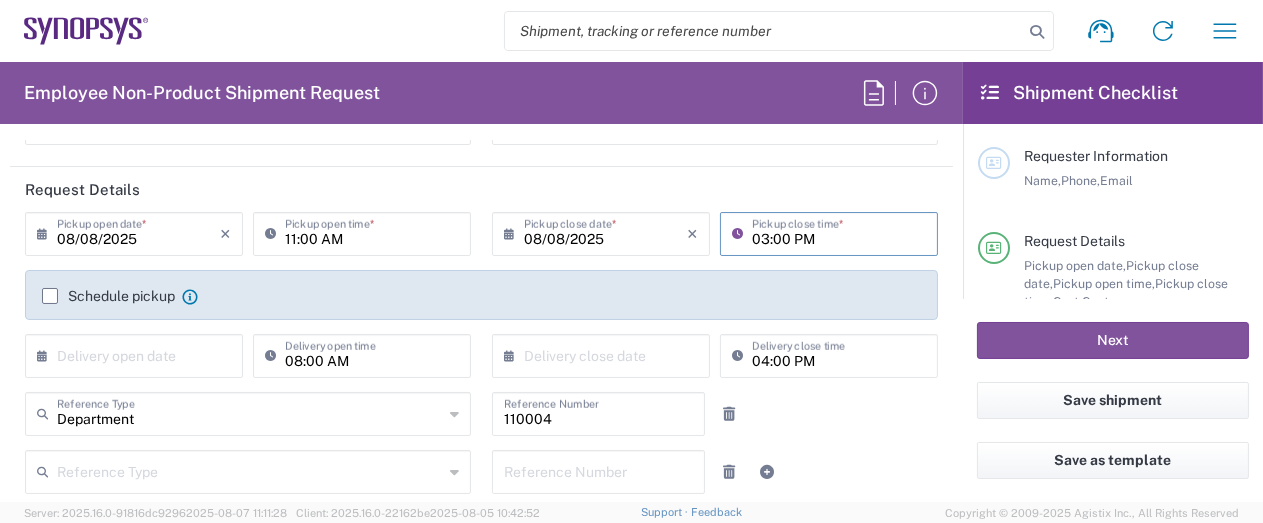 type on "03:00 PM" 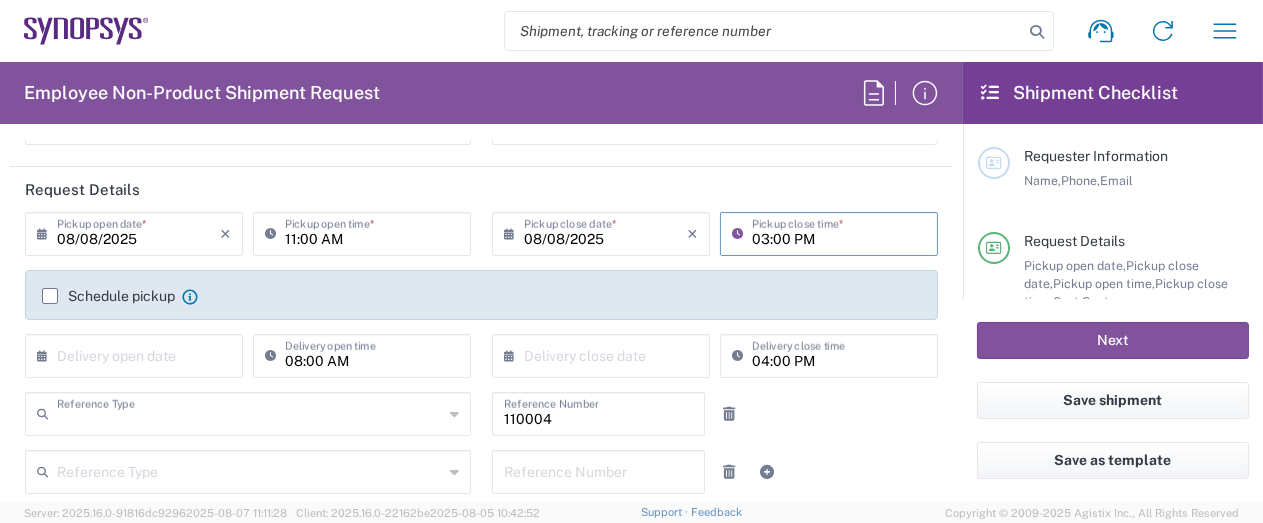 click at bounding box center [250, 412] 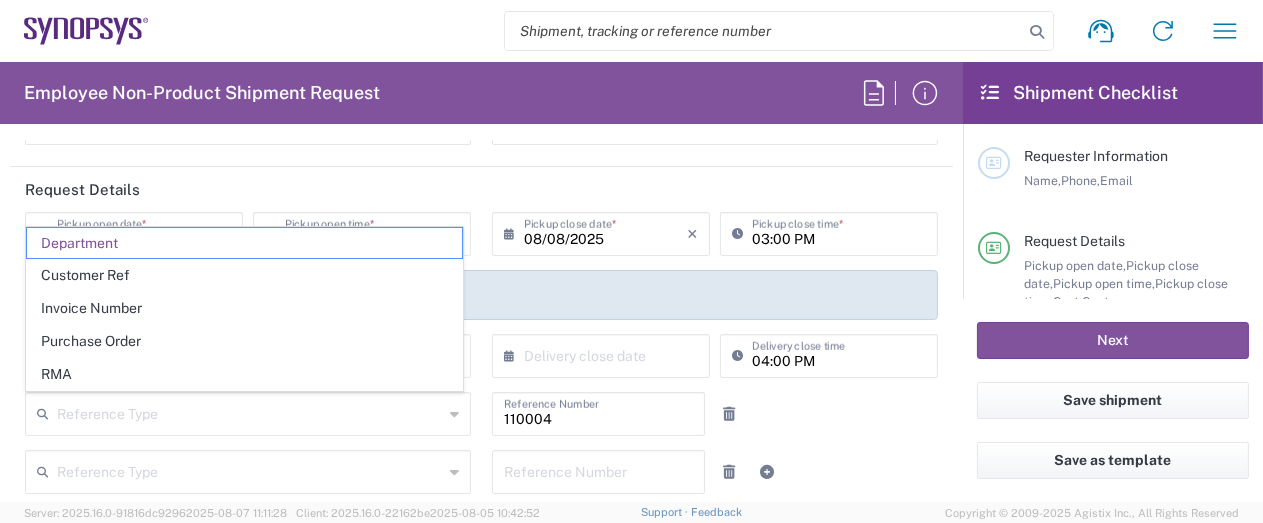 click on "[NUMBER] Reference Number" 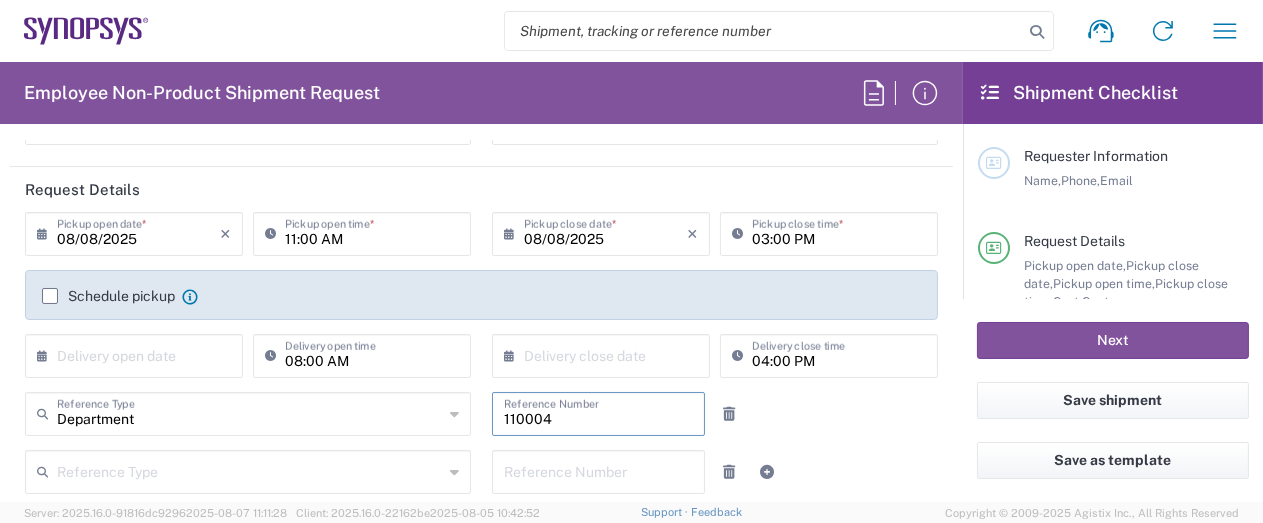 scroll, scrollTop: 300, scrollLeft: 0, axis: vertical 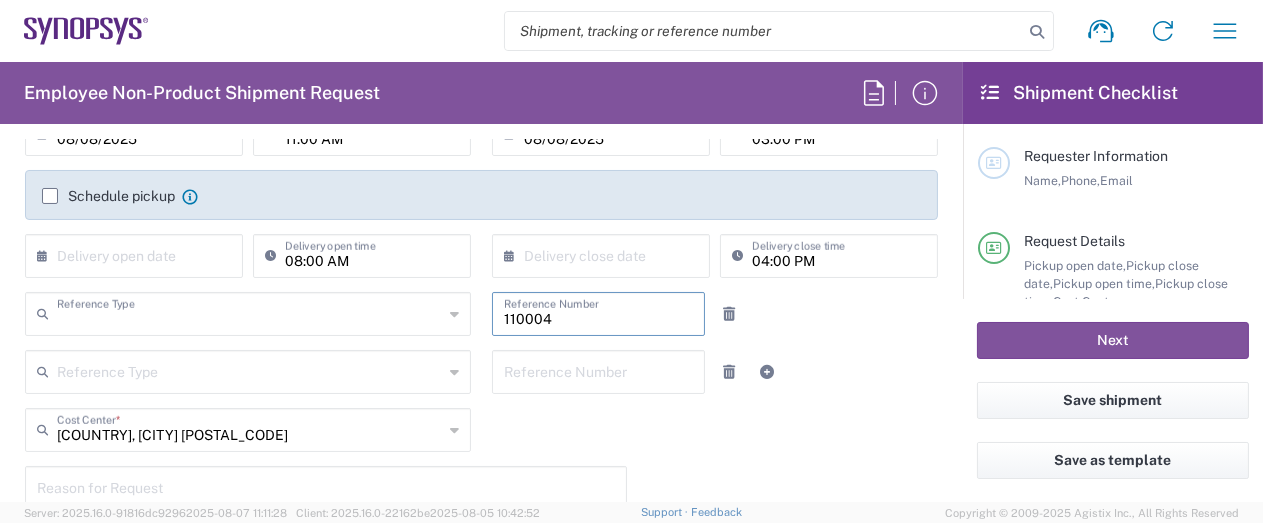 click at bounding box center [250, 312] 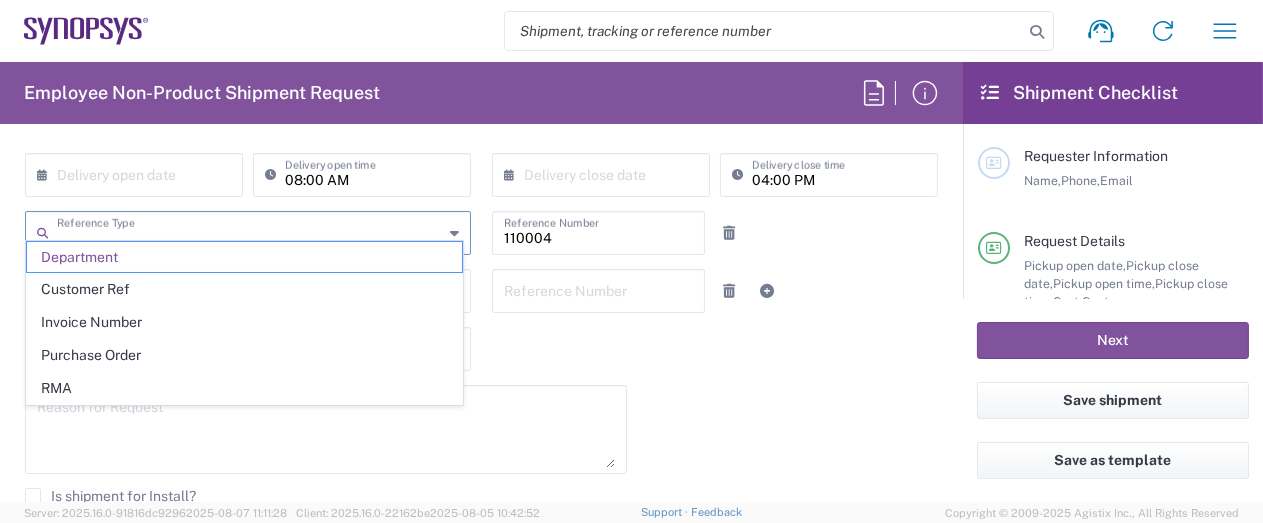 scroll, scrollTop: 400, scrollLeft: 0, axis: vertical 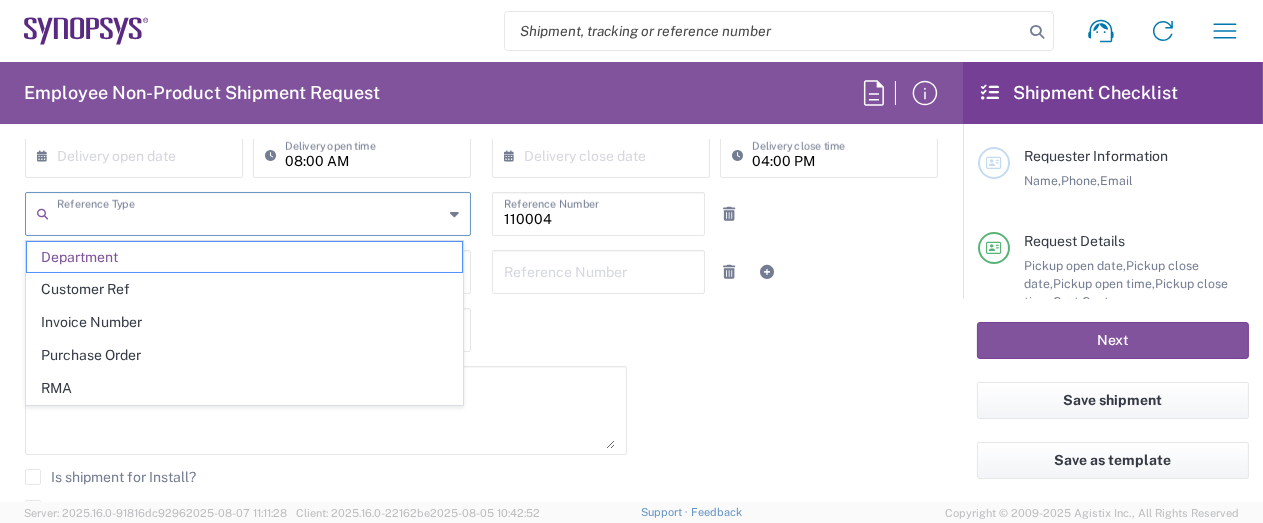 click at bounding box center [250, 212] 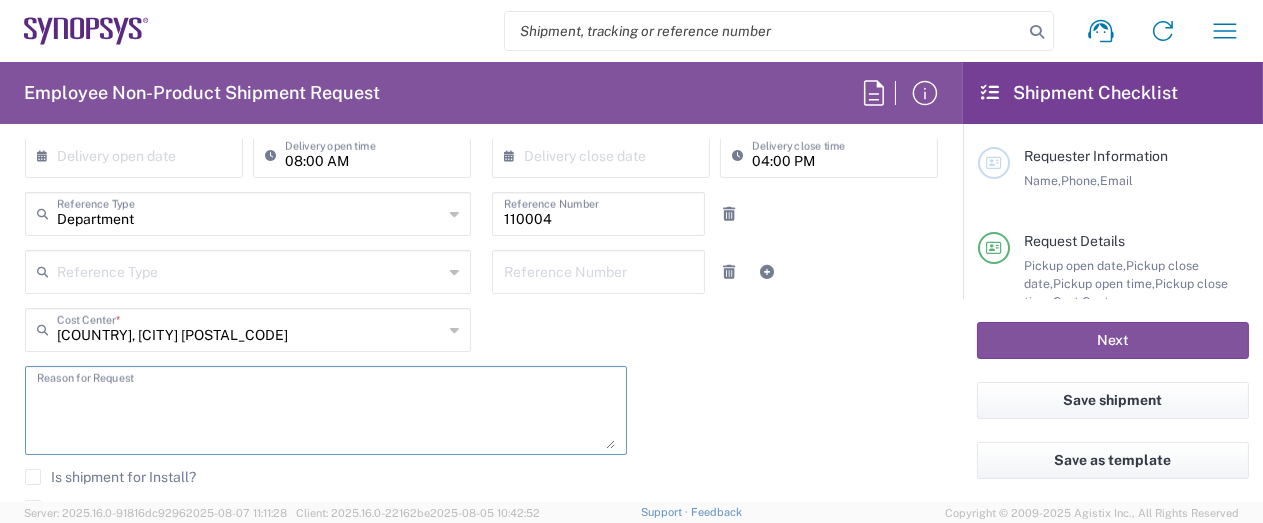 click at bounding box center (326, 410) 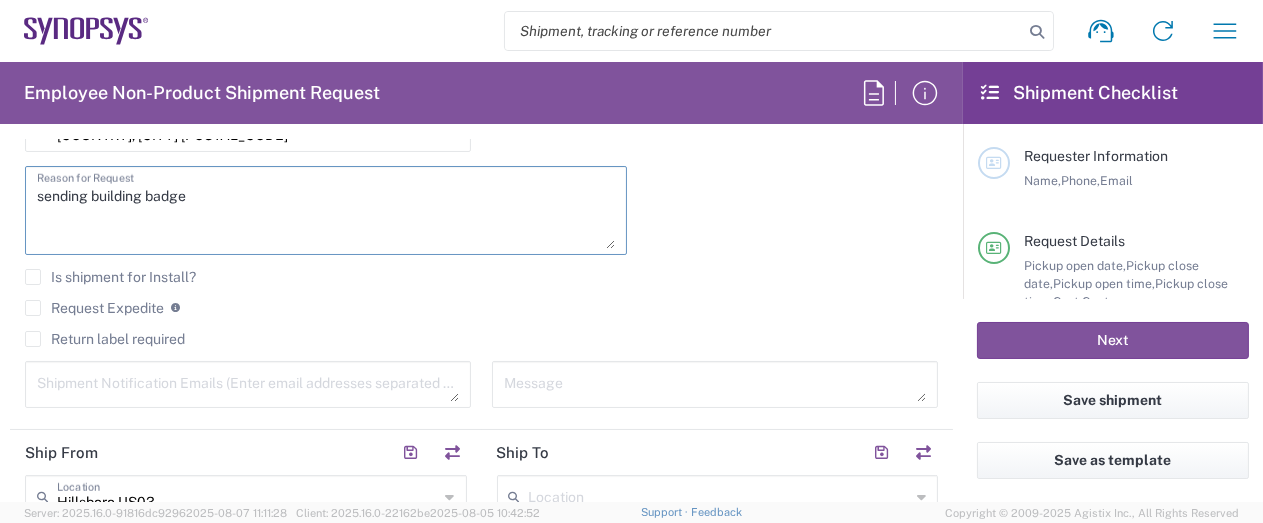 scroll, scrollTop: 500, scrollLeft: 0, axis: vertical 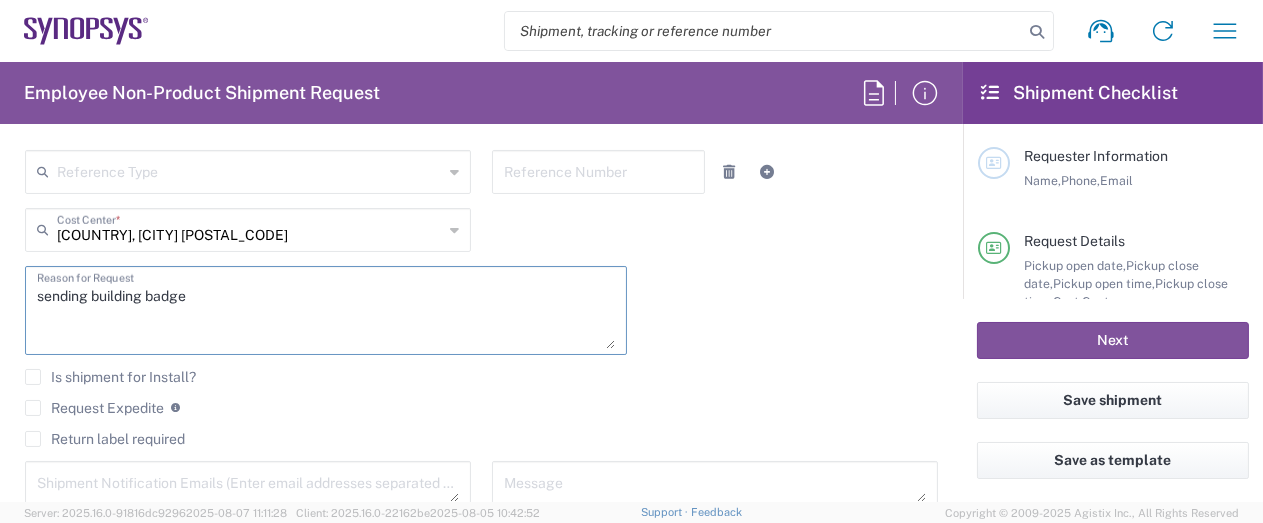 type on "sending building badge" 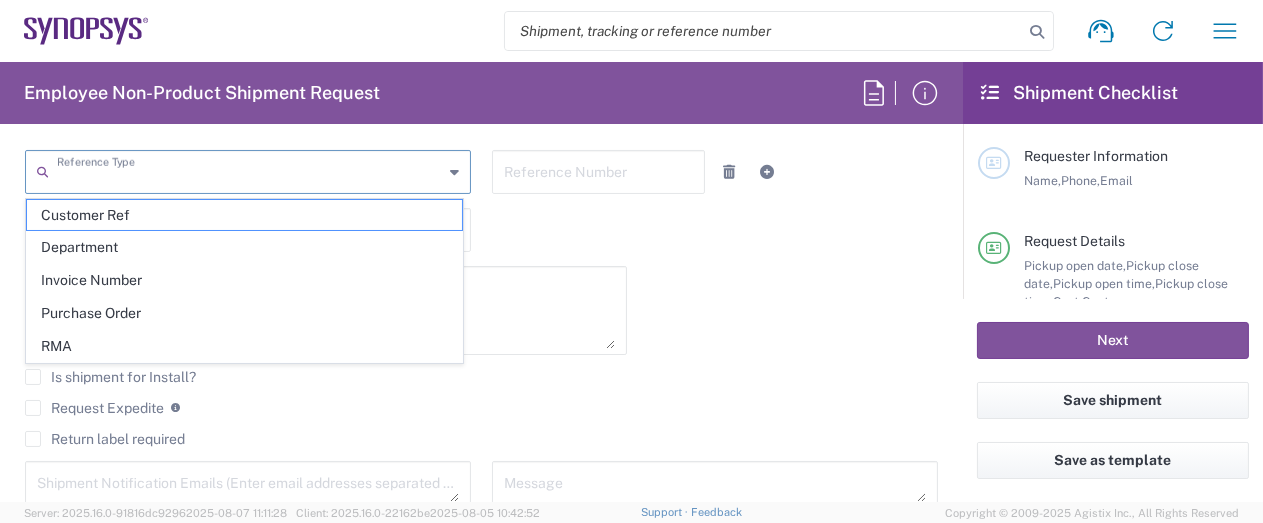 click at bounding box center (250, 170) 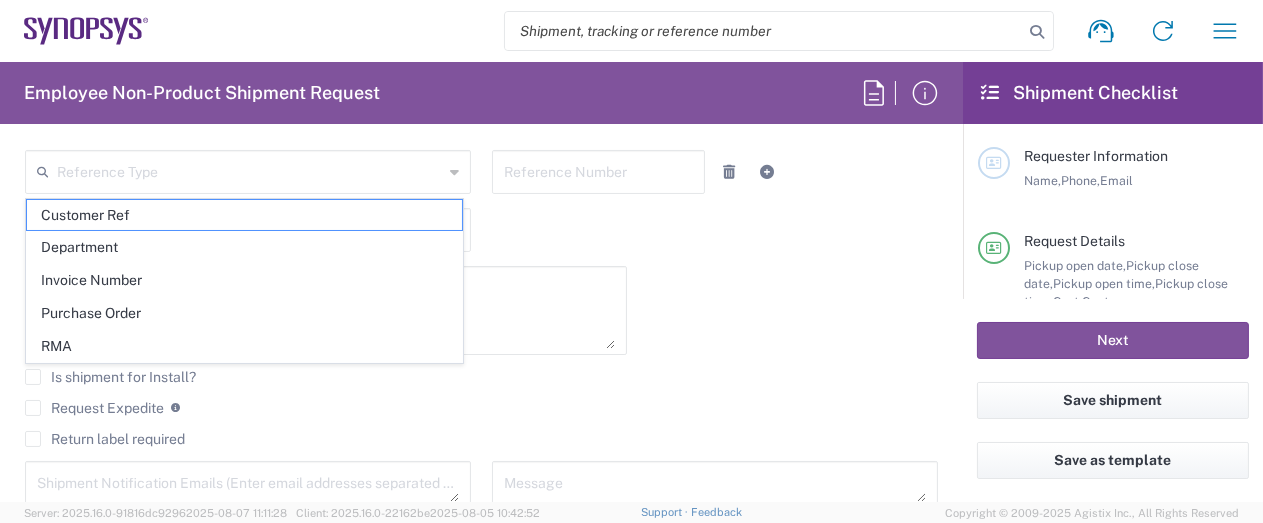 click on "Reference Number   Reference Type  Customer Ref Department Invoice Number Purchase Order RMA  Reference Number  US01, FAC, [CITY] 110004  Cost Center  * US01, FAC, [CITY] 110004 AM01, AMSG, [CITY] 460541 AM01, Biz Apps, Webapps Intgr & DataSvcs 111638 AM01, CDMG, PS, RD 511294 AM01, CSG, Flex 211262 AM01, CSG, VG 211249 AM01, DDG, AC 211229 AM01, DOT 260479" 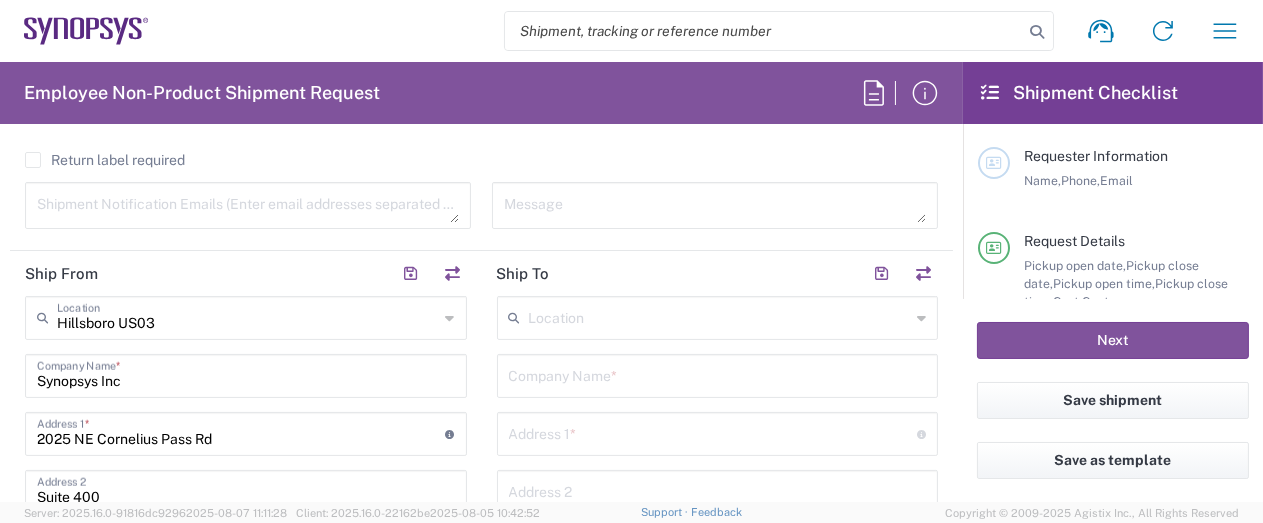 scroll, scrollTop: 800, scrollLeft: 0, axis: vertical 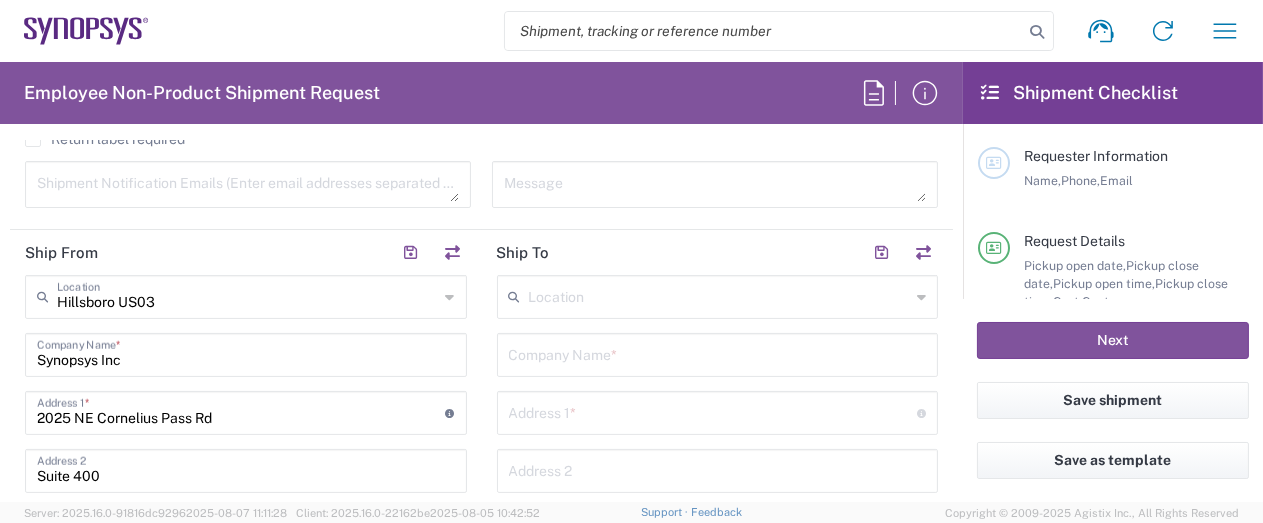 click at bounding box center [720, 295] 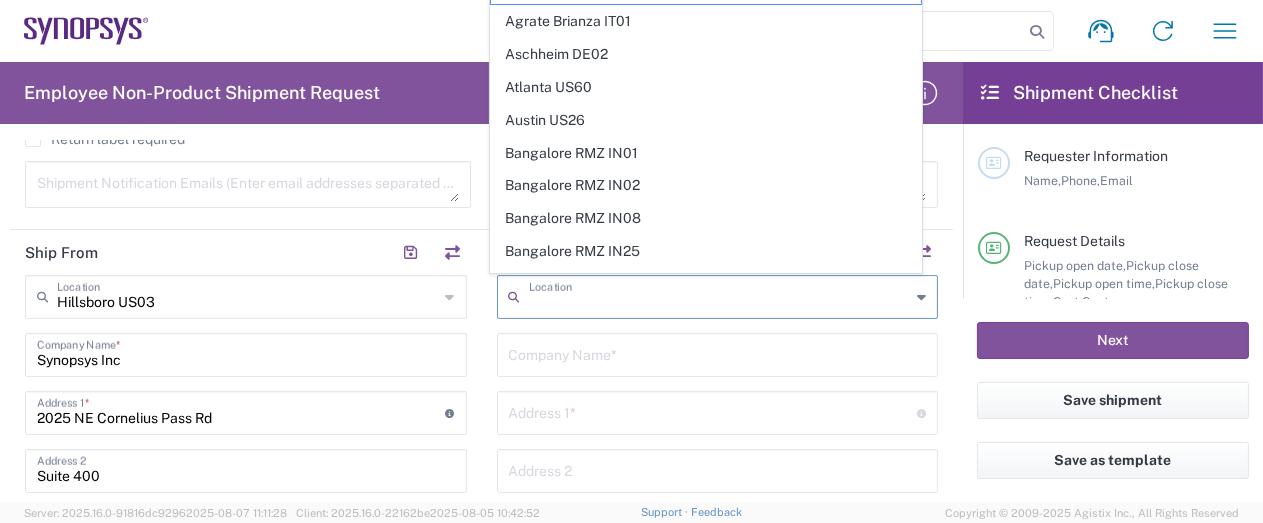 click at bounding box center (713, 411) 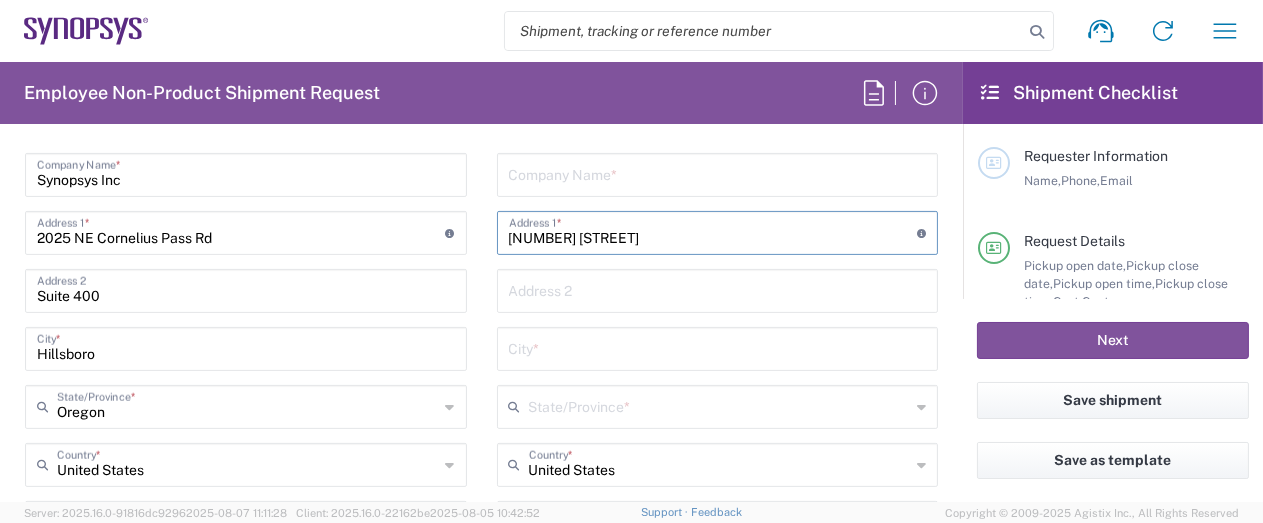 scroll, scrollTop: 1000, scrollLeft: 0, axis: vertical 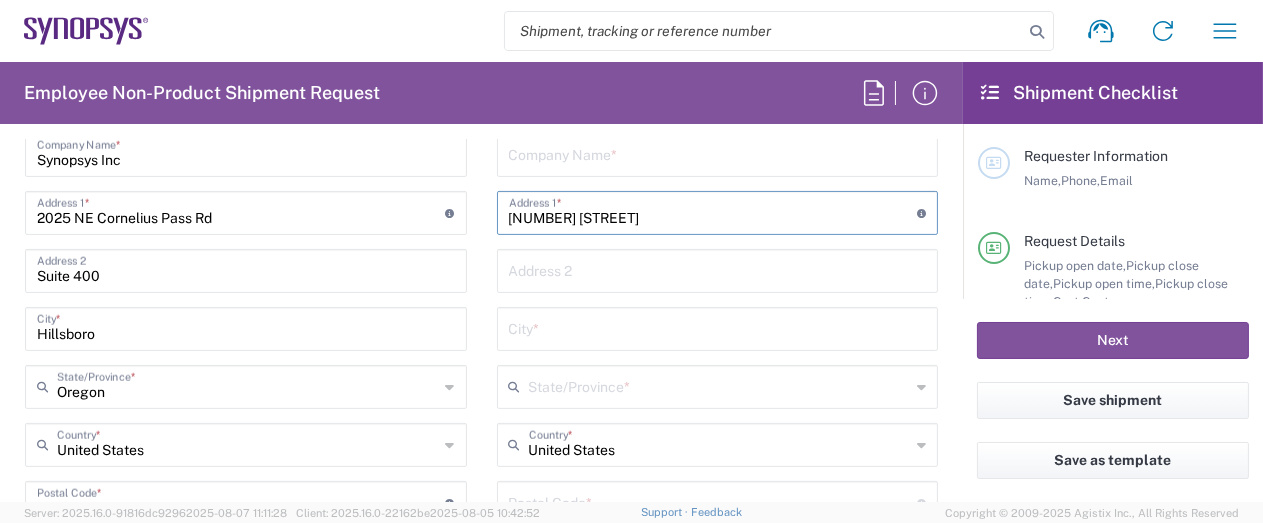 type on "[NUMBER] [STREET]" 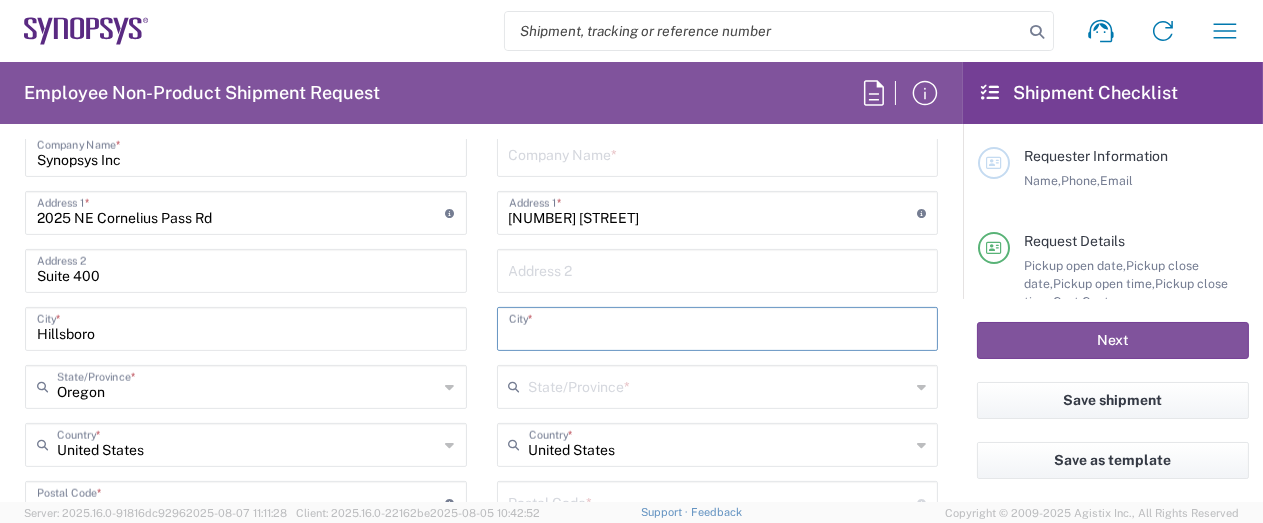 click at bounding box center (718, 327) 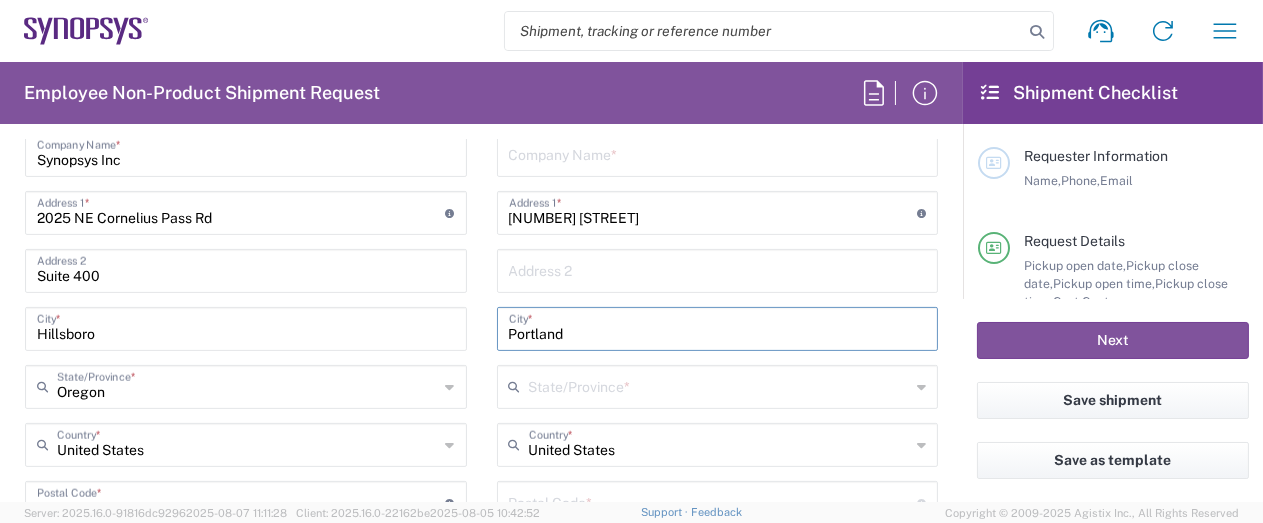 type on "Portland" 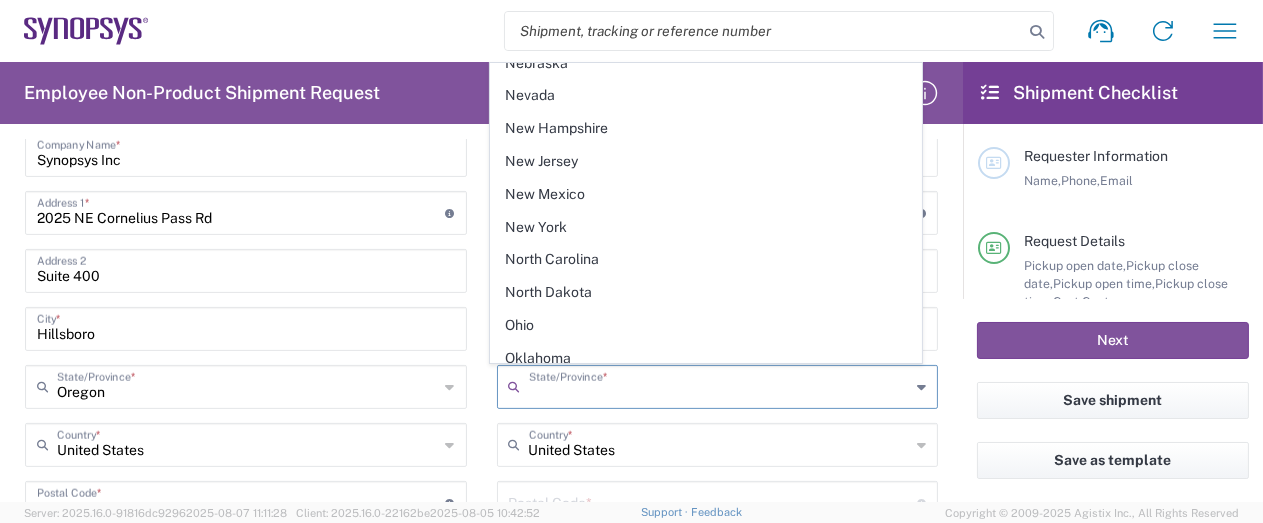 scroll, scrollTop: 1200, scrollLeft: 0, axis: vertical 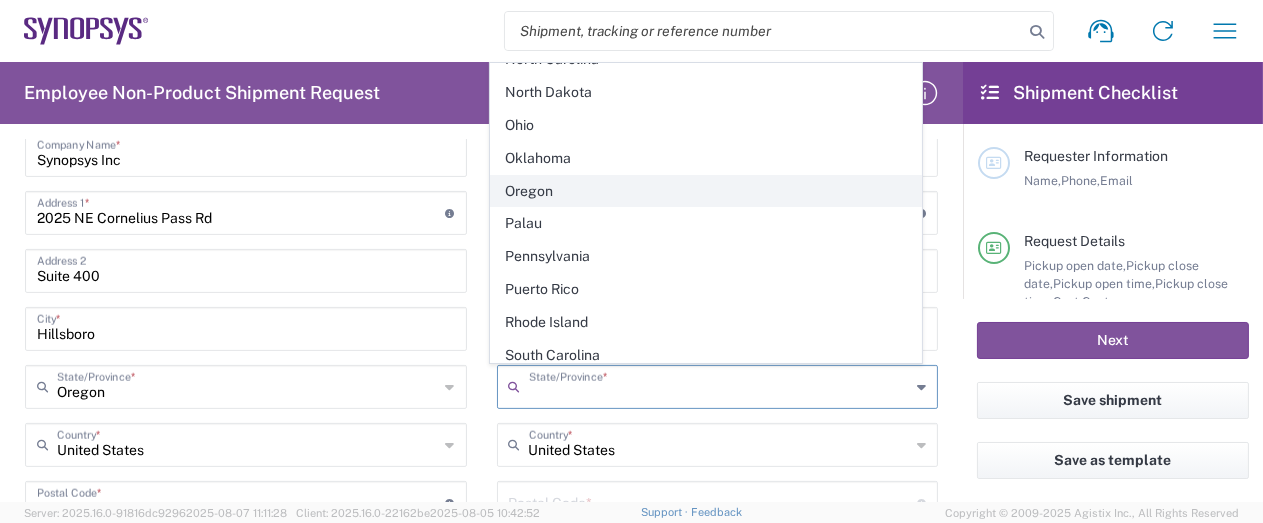 click on "Oregon" 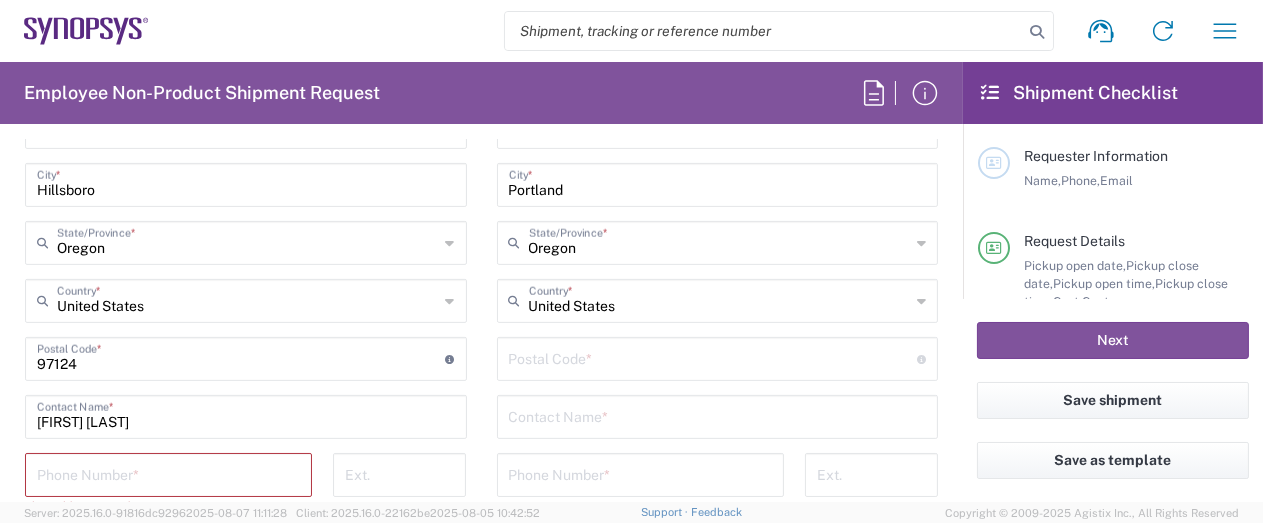scroll, scrollTop: 1200, scrollLeft: 0, axis: vertical 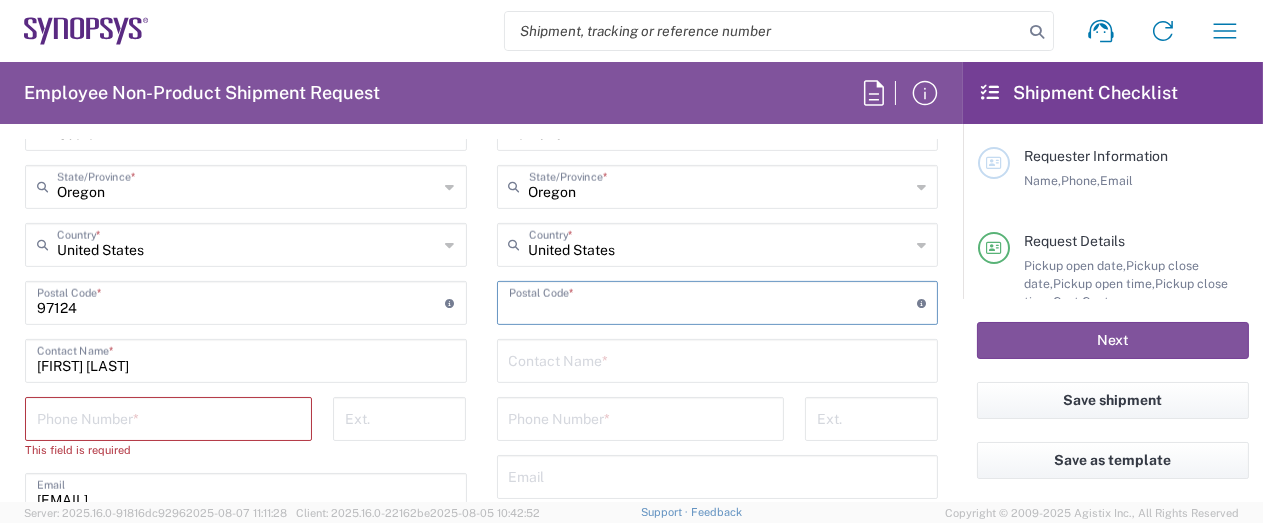 click at bounding box center (713, 301) 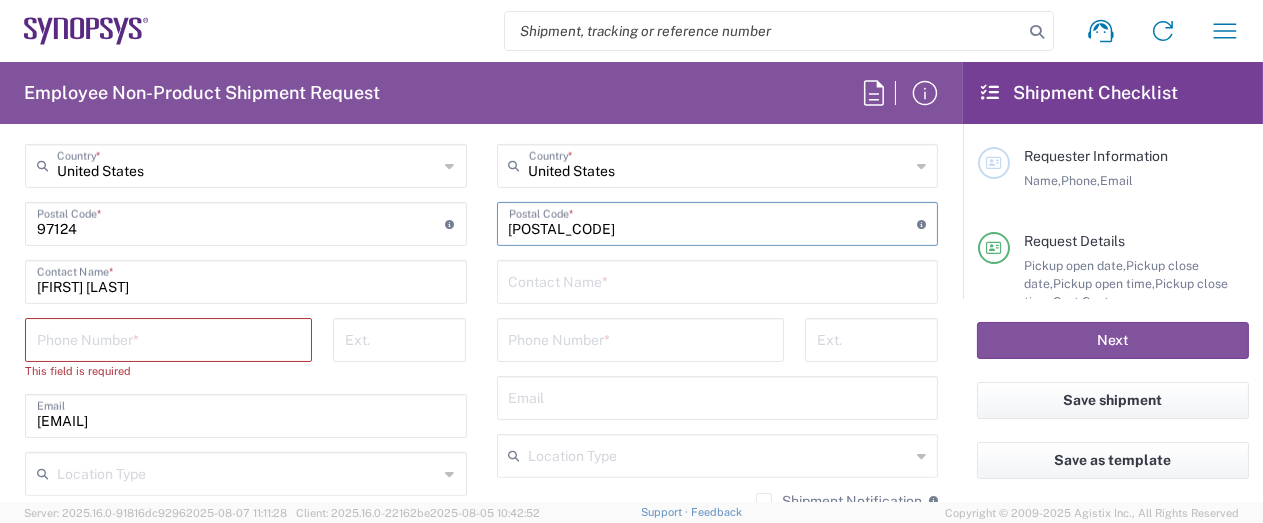 scroll, scrollTop: 1300, scrollLeft: 0, axis: vertical 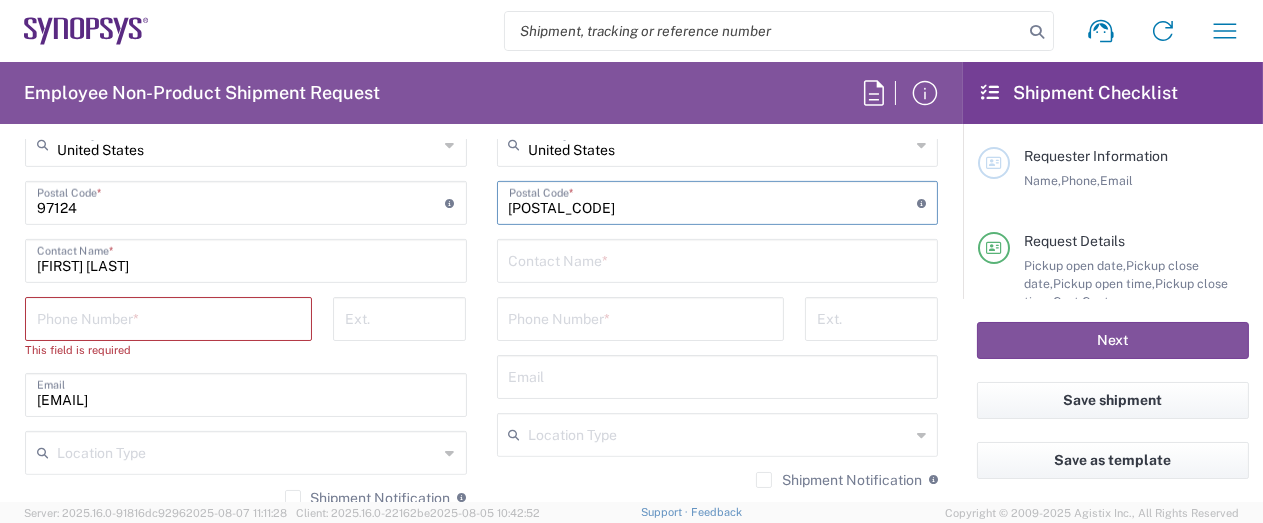 type on "[POSTAL_CODE]" 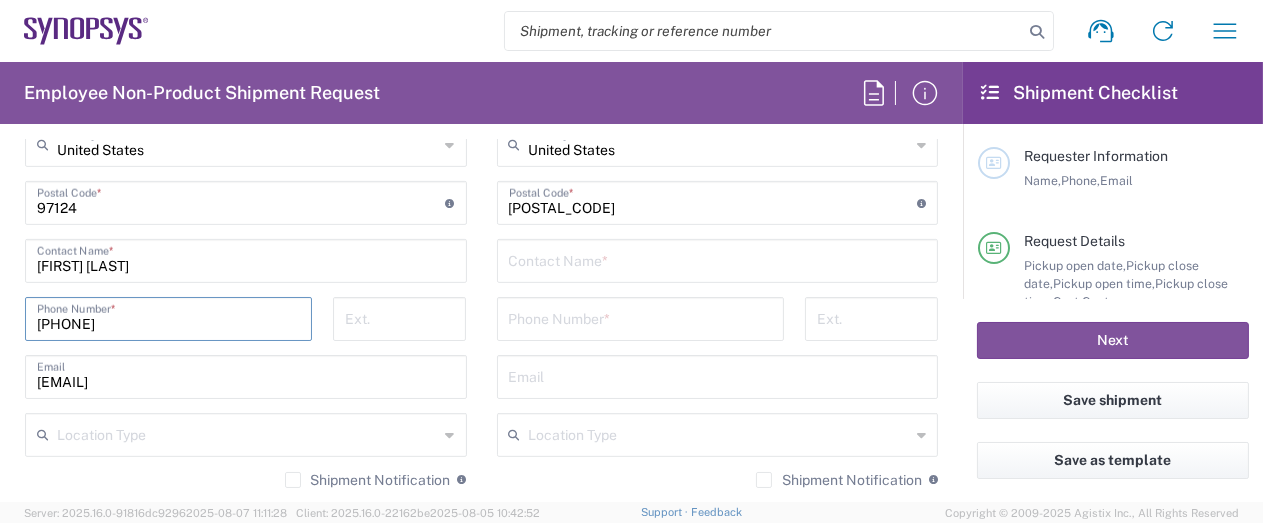 type on "[PHONE]" 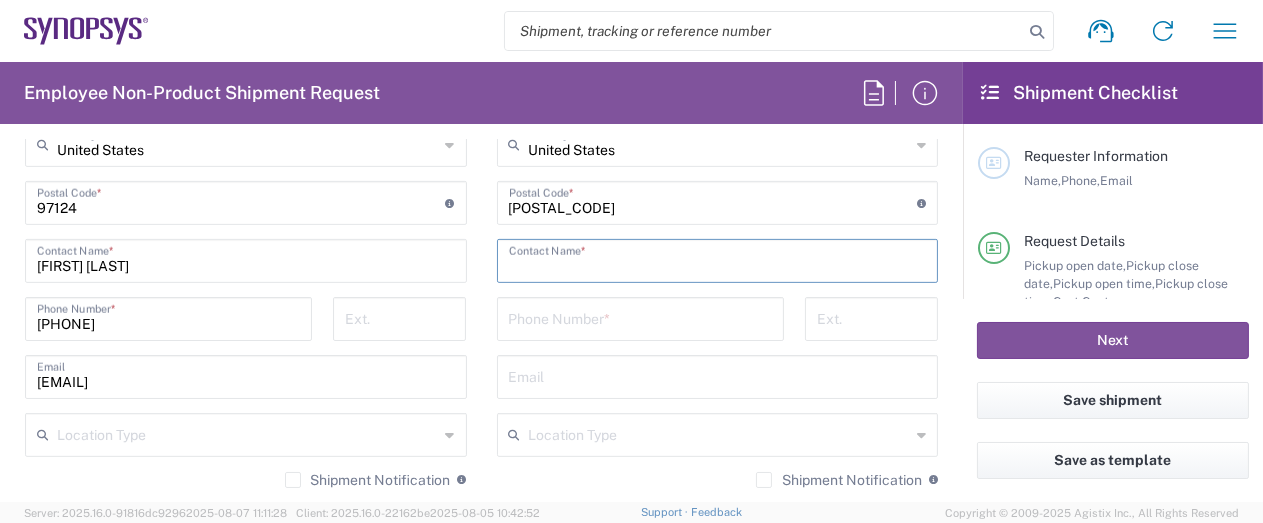 click at bounding box center [718, 259] 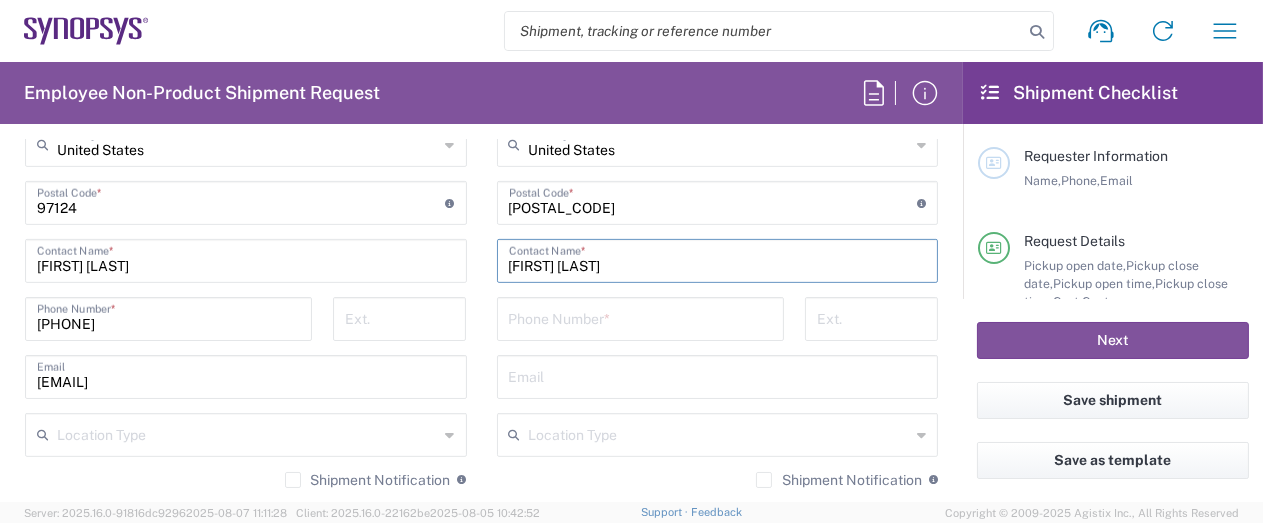 type on "[FIRST] [LAST]" 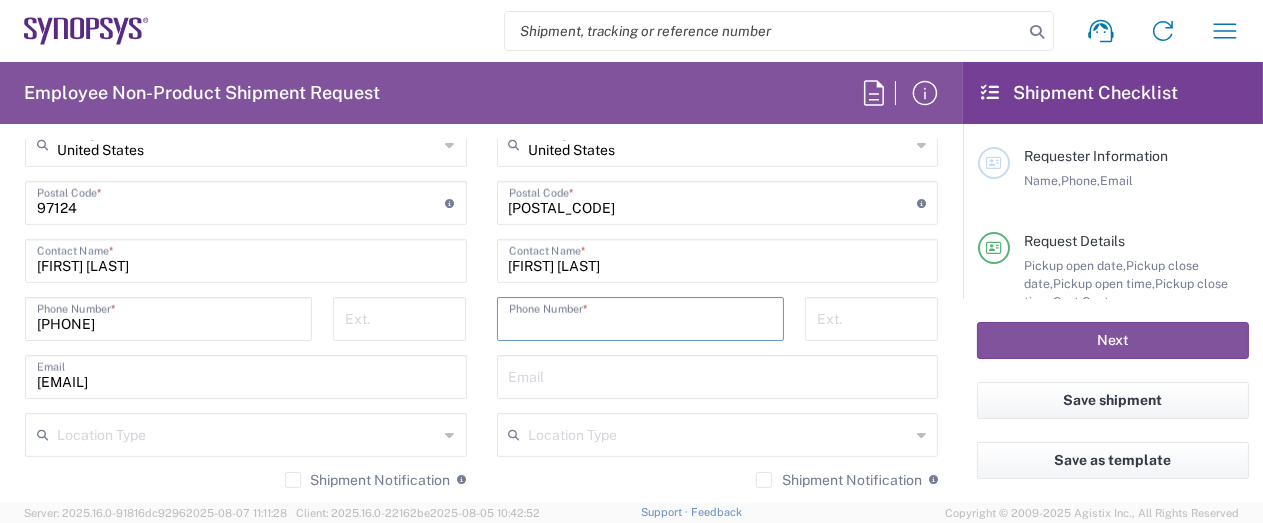 click at bounding box center (640, 317) 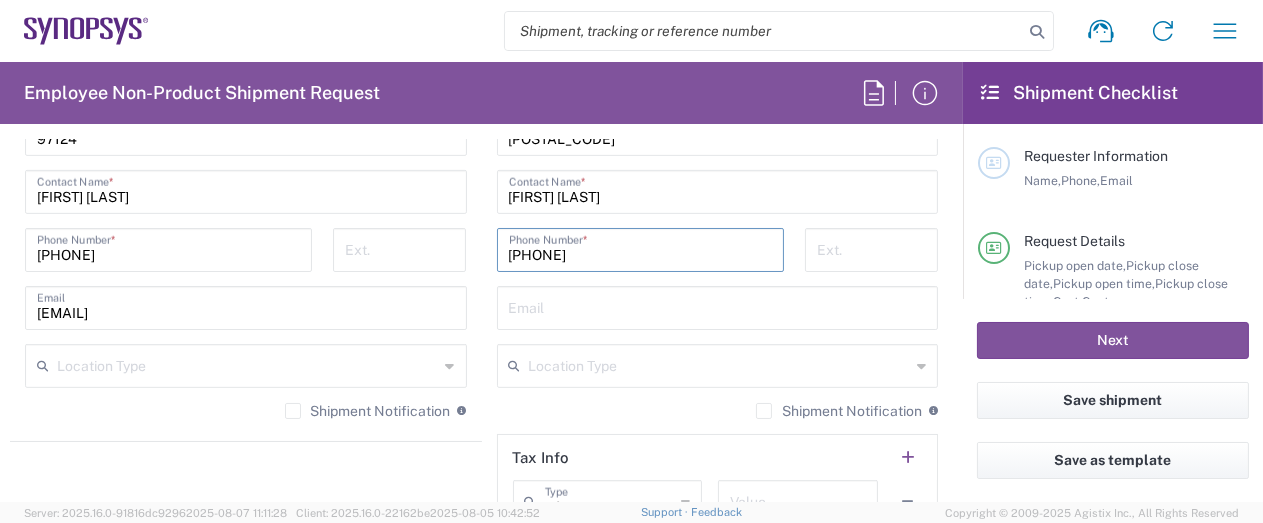 scroll, scrollTop: 1400, scrollLeft: 0, axis: vertical 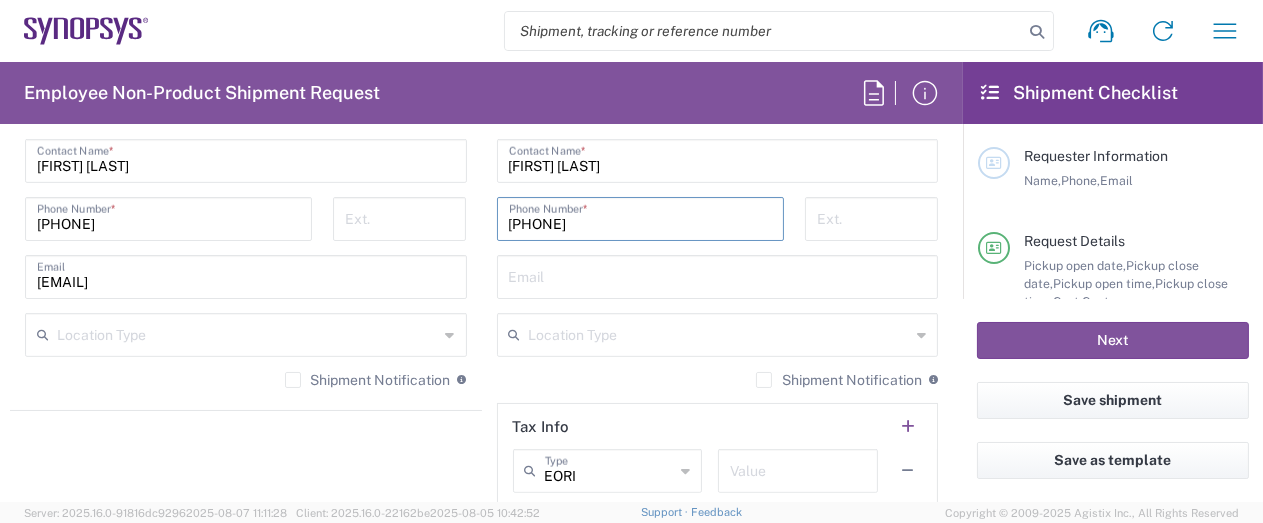 type on "[PHONE]" 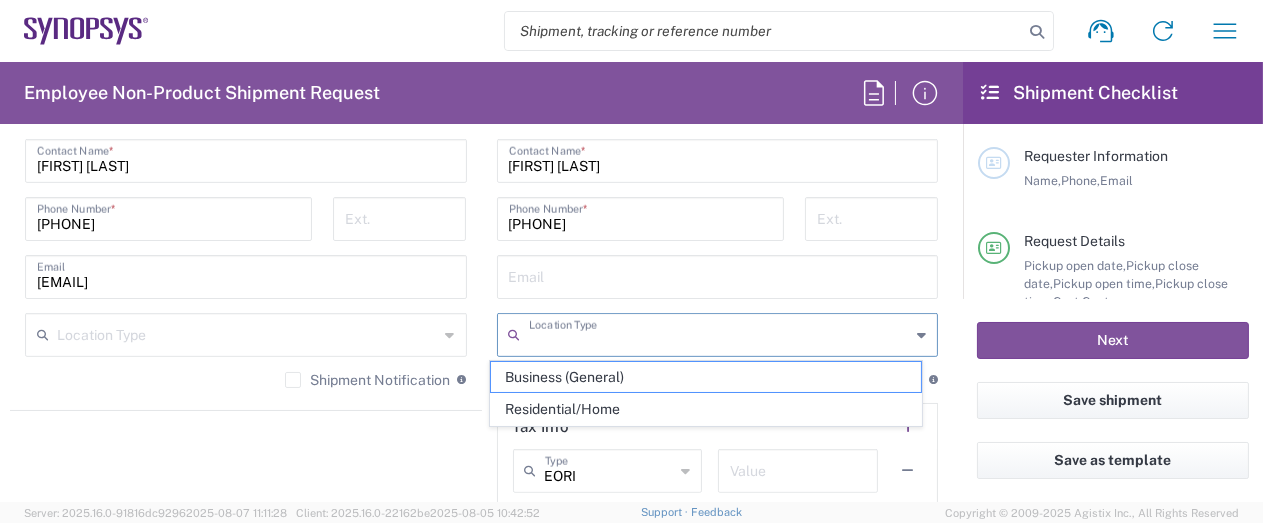click at bounding box center [720, 333] 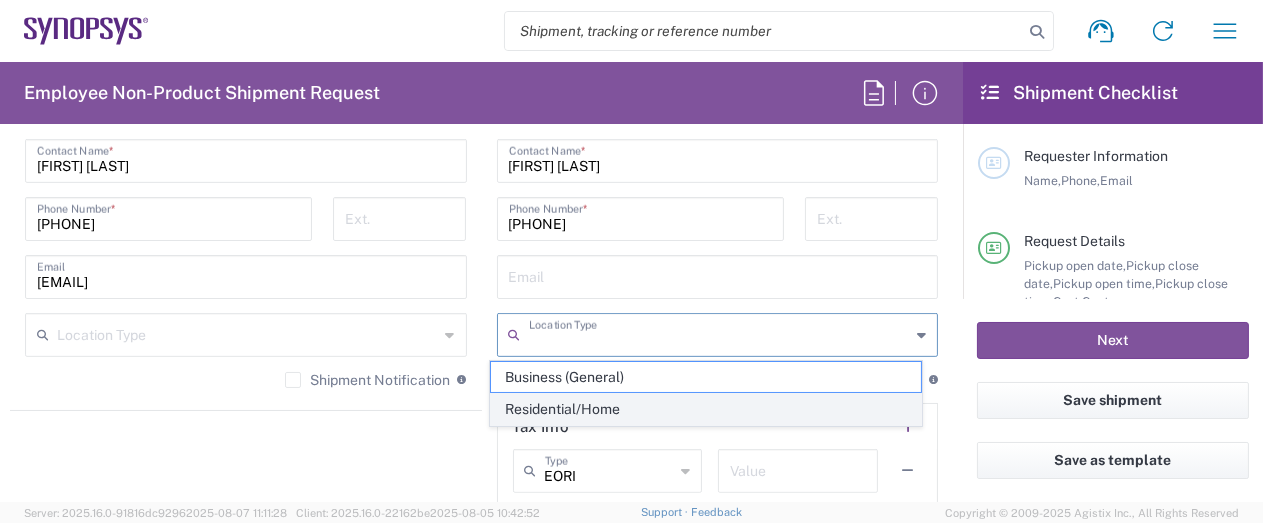 click on "Residential/Home" 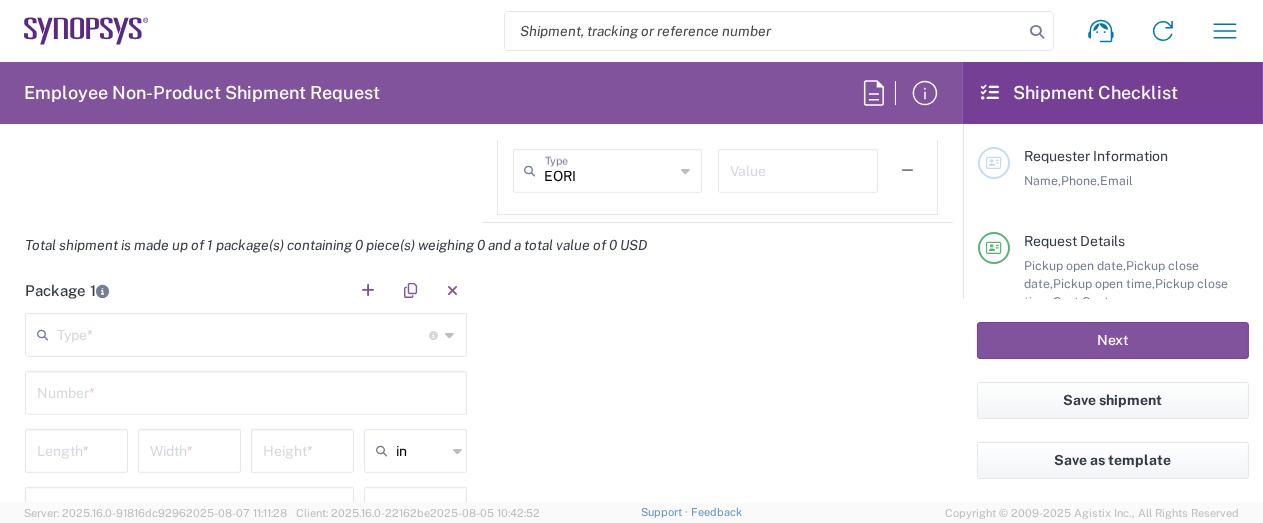 scroll, scrollTop: 1800, scrollLeft: 0, axis: vertical 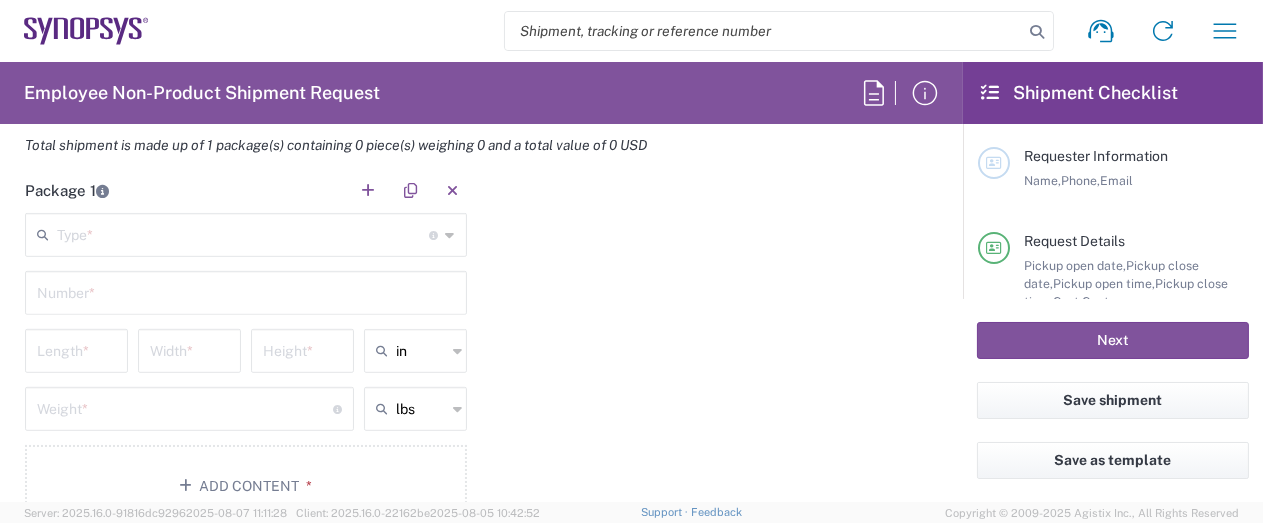 click at bounding box center (243, 233) 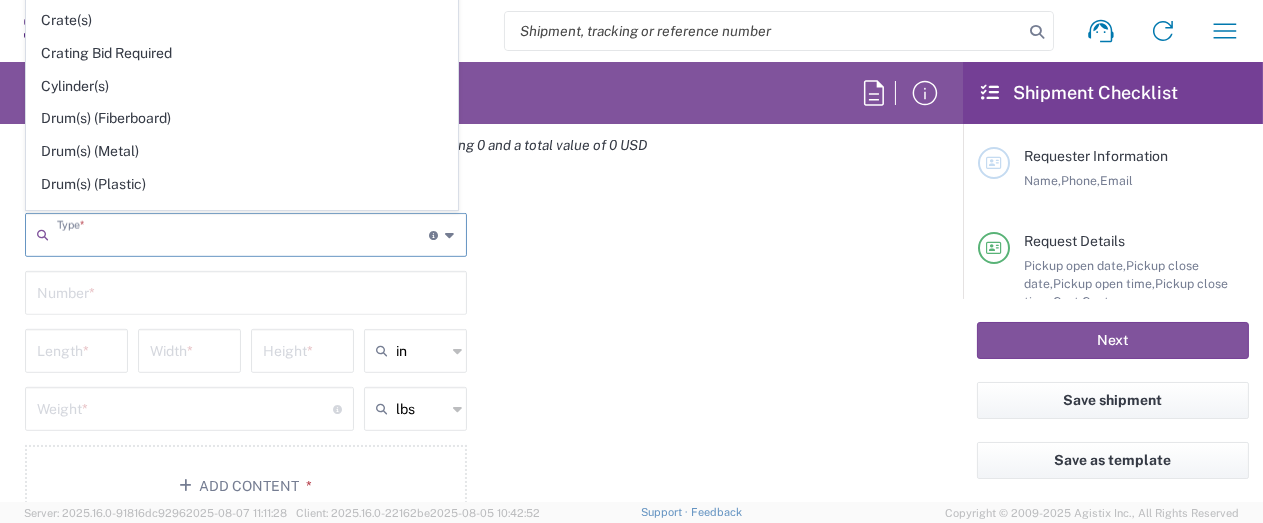 scroll, scrollTop: 400, scrollLeft: 0, axis: vertical 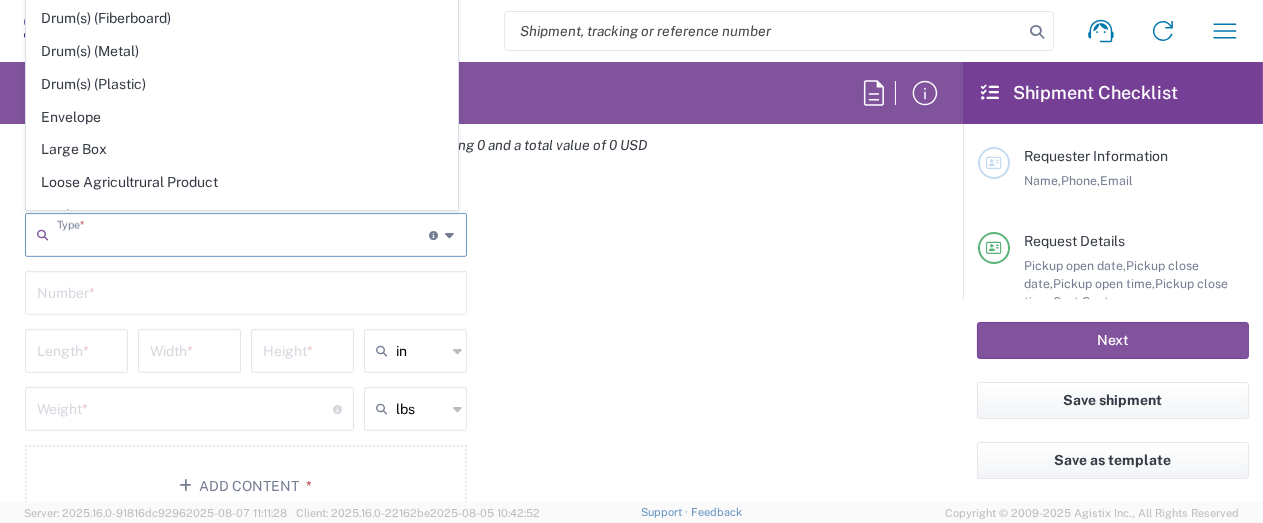 click on "Envelope" 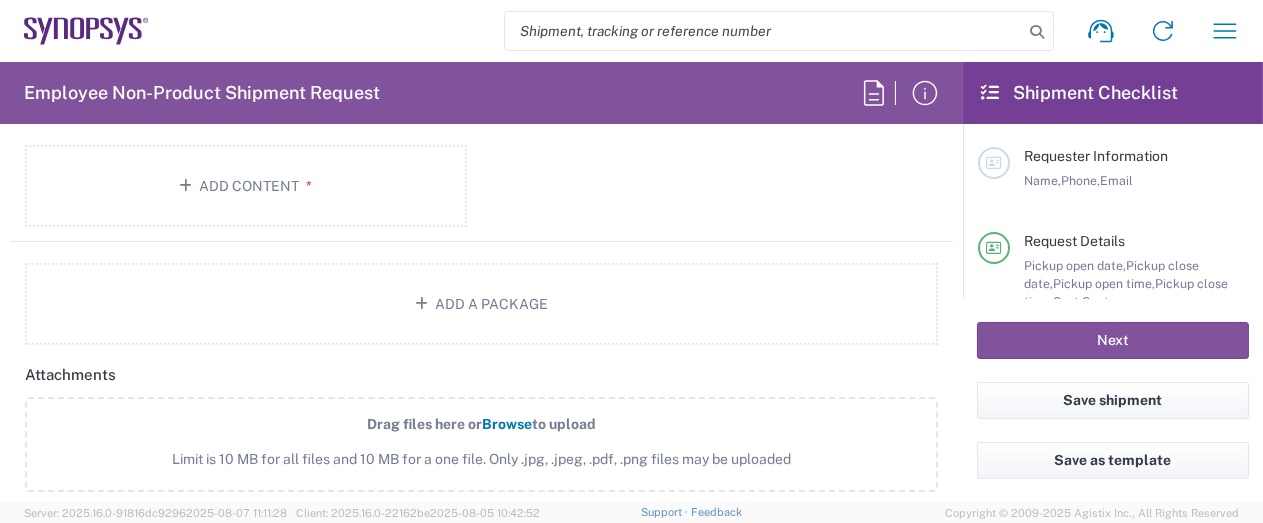 scroll, scrollTop: 2200, scrollLeft: 0, axis: vertical 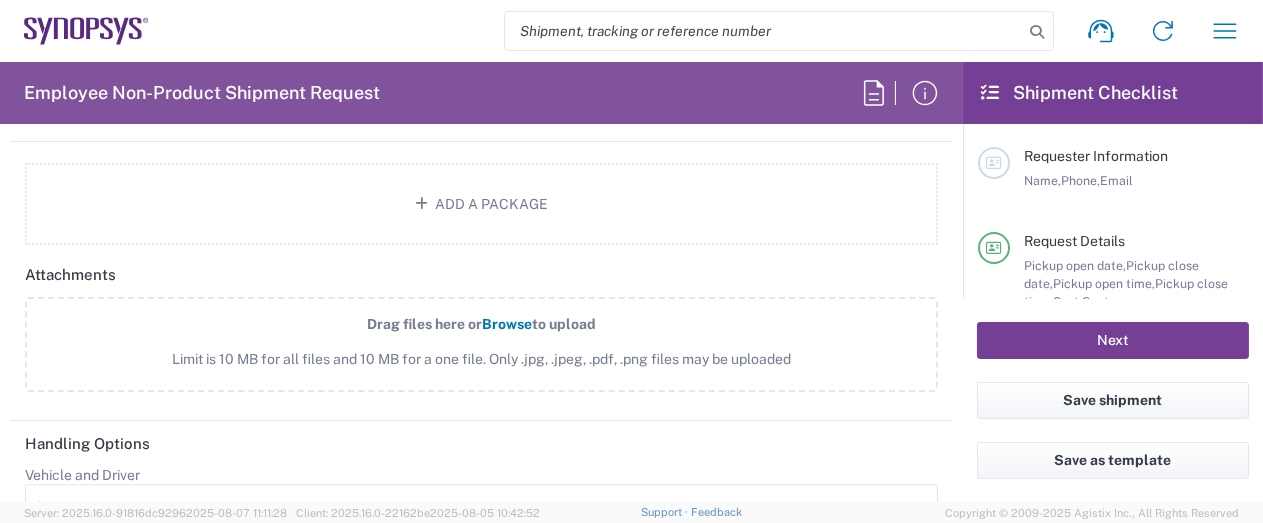 click on "Next" 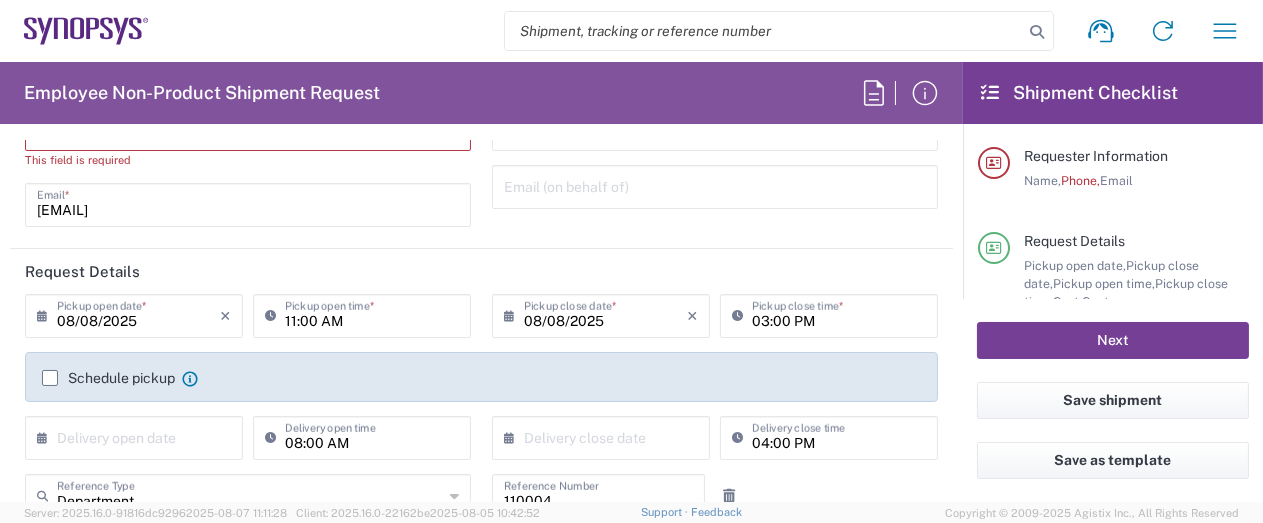 scroll, scrollTop: 0, scrollLeft: 0, axis: both 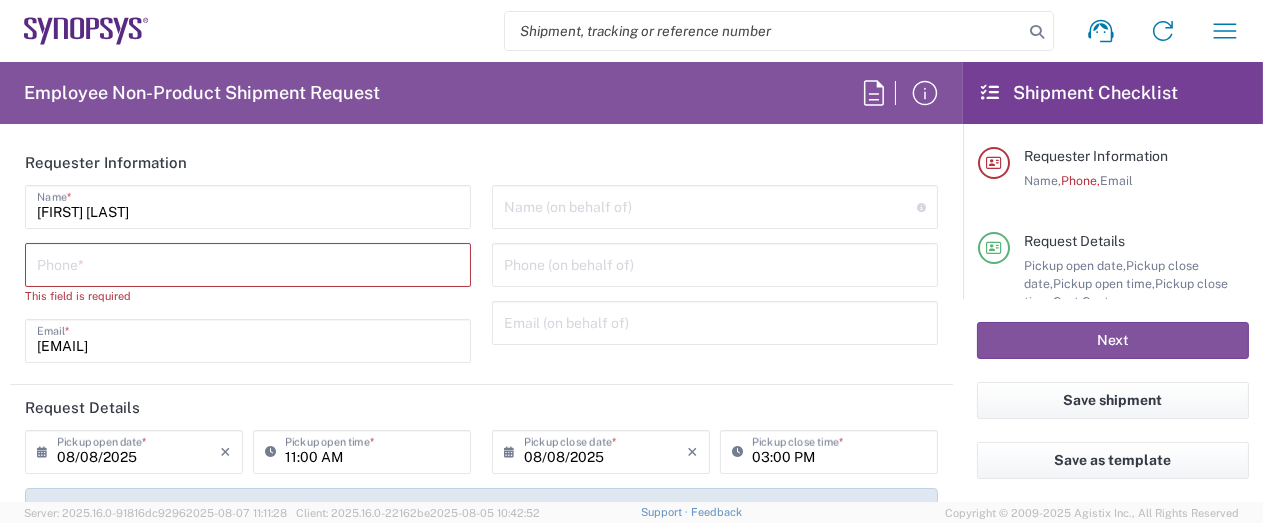click at bounding box center [248, 263] 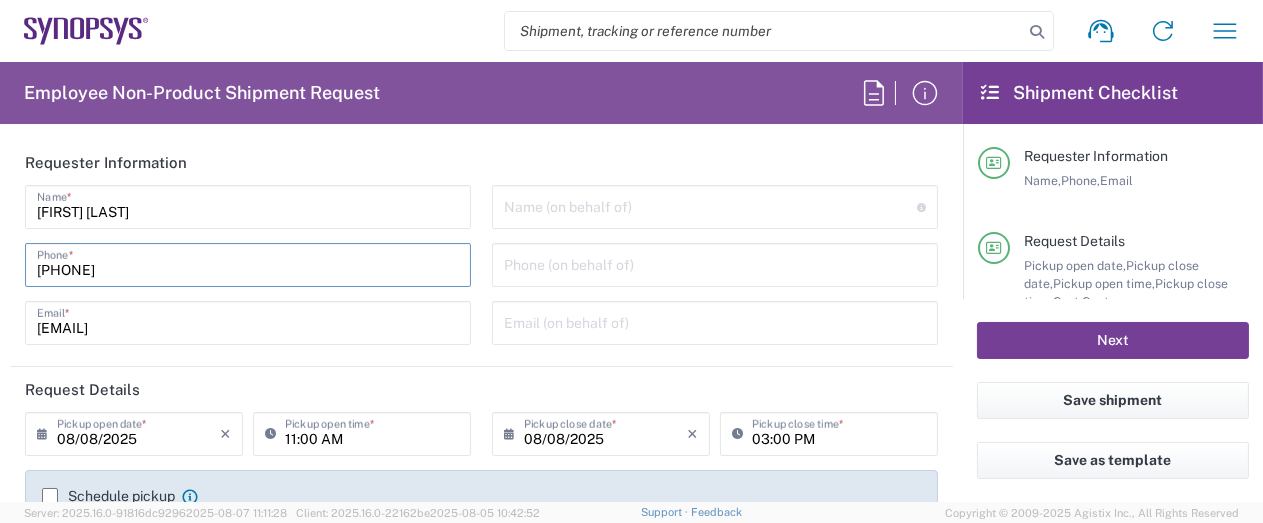 type on "[PHONE]" 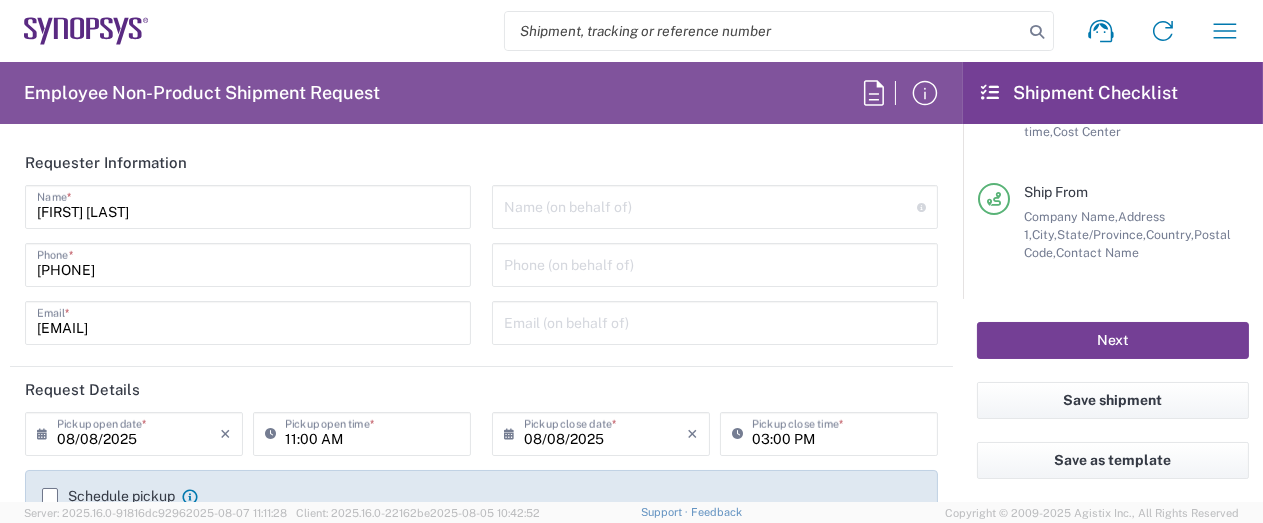 scroll, scrollTop: 301, scrollLeft: 0, axis: vertical 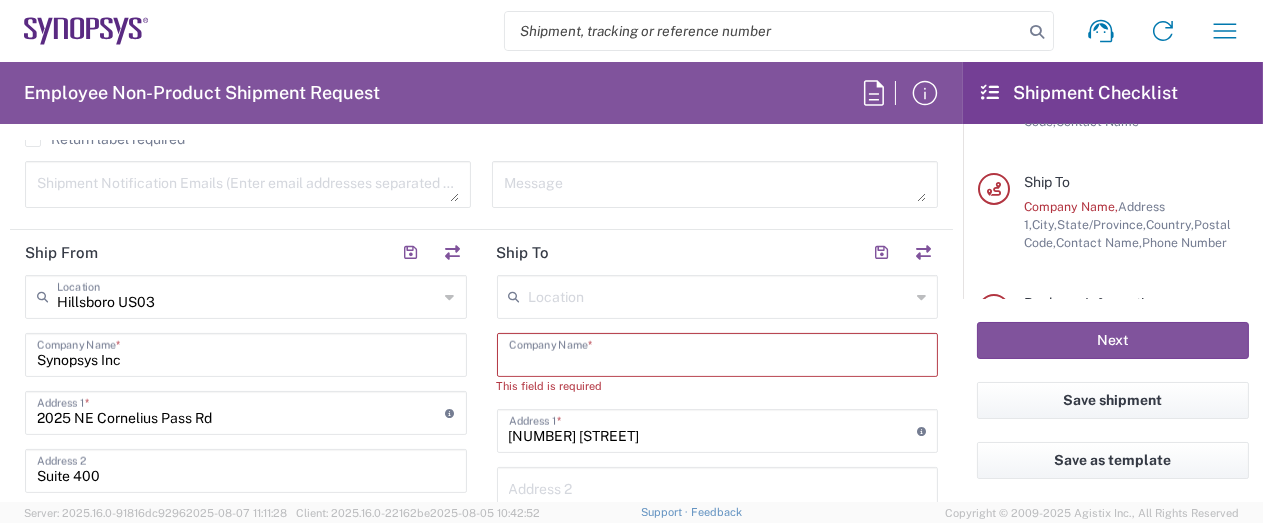 click at bounding box center [718, 353] 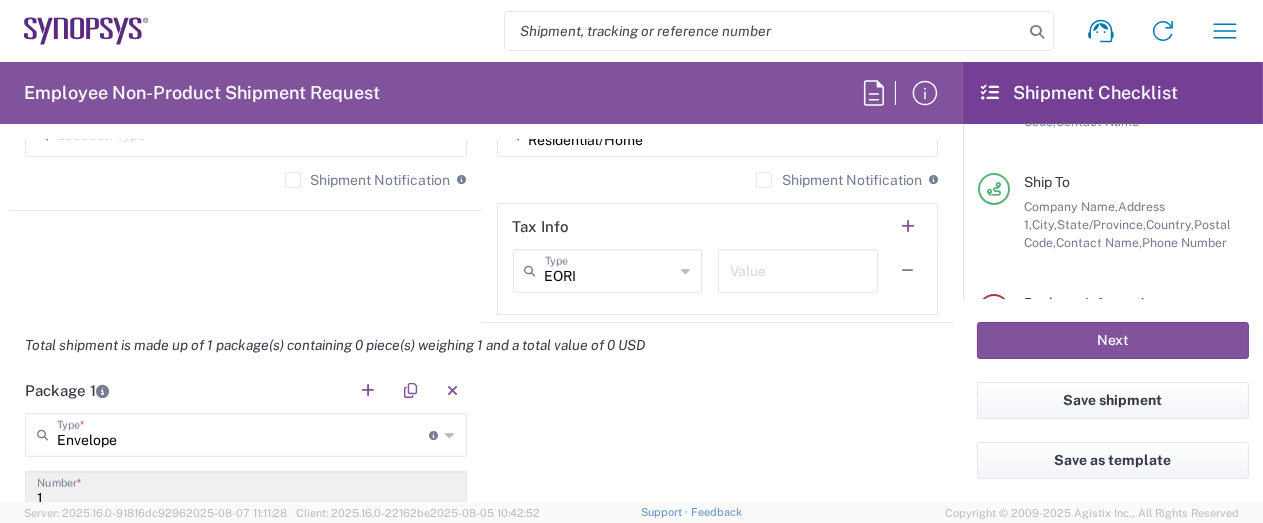 scroll, scrollTop: 1700, scrollLeft: 0, axis: vertical 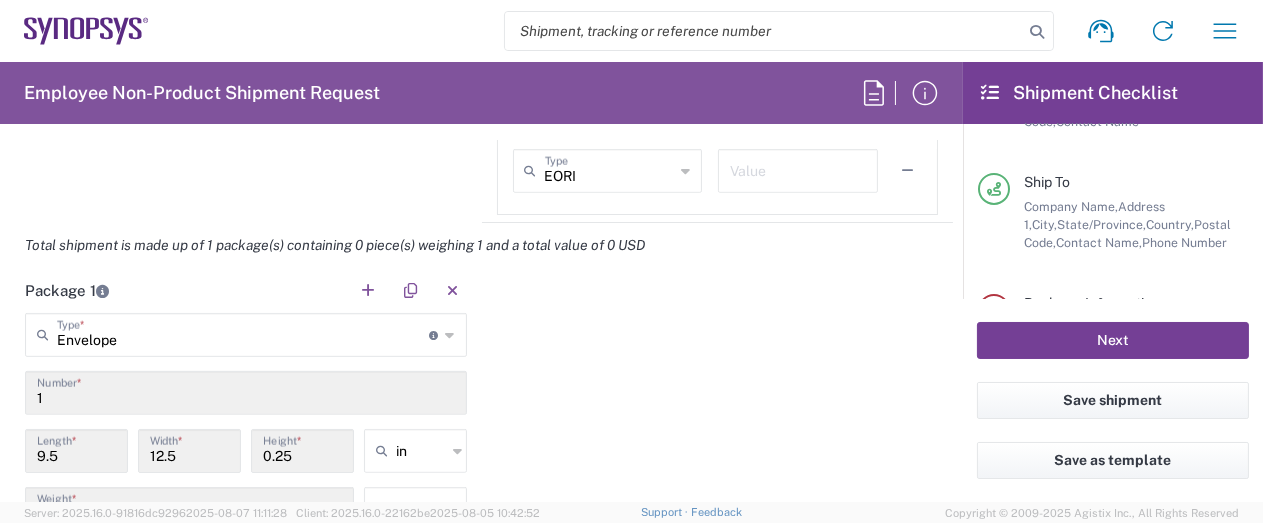 type on "[RESIDENT_STATUS]-[LAST]" 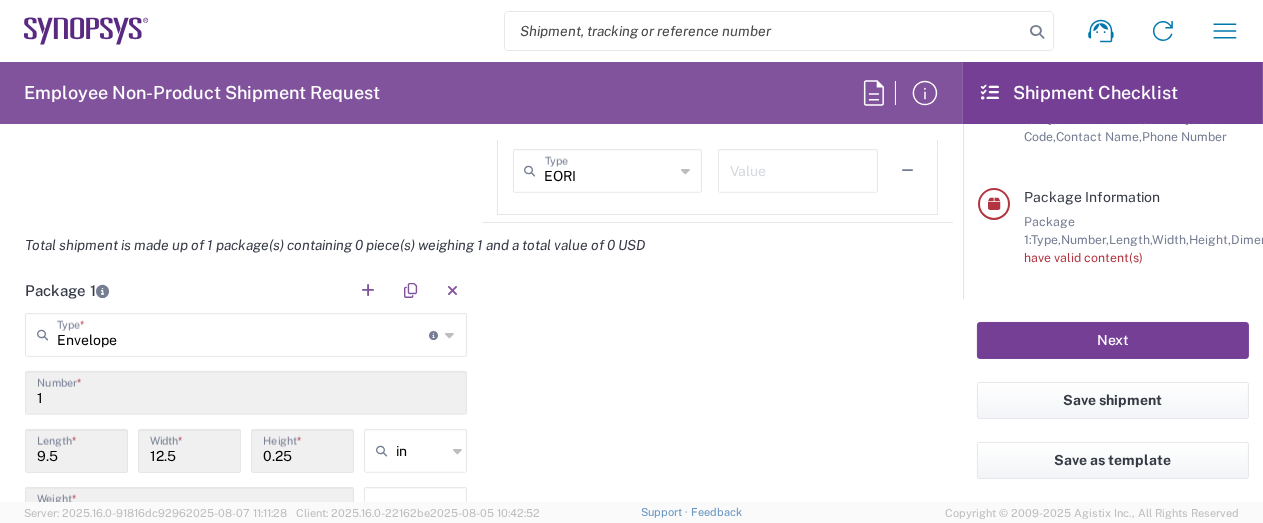 scroll, scrollTop: 416, scrollLeft: 0, axis: vertical 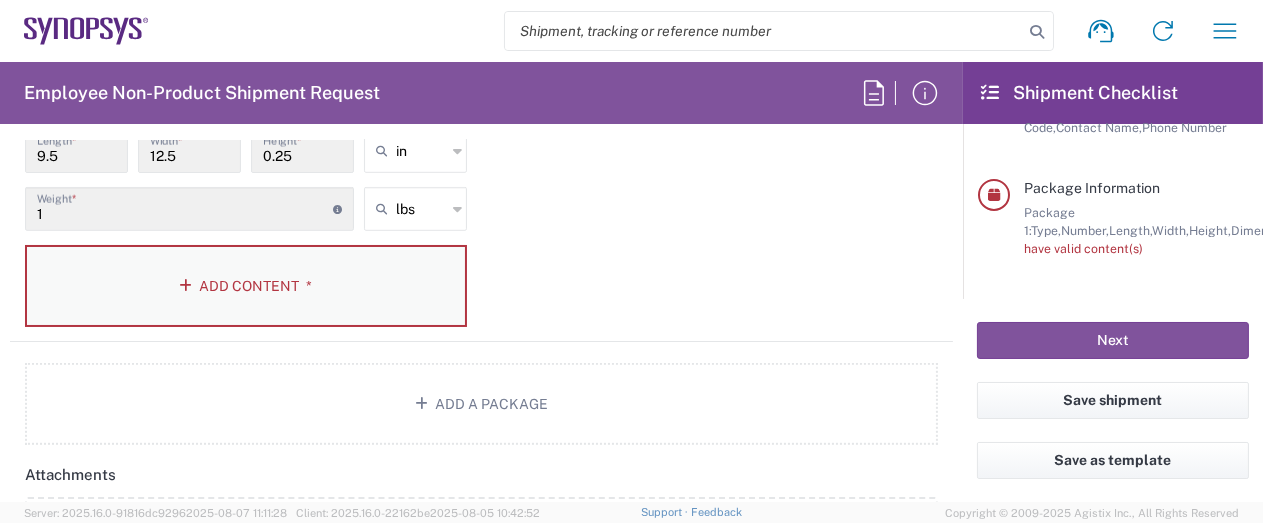 click on "Add Content *" 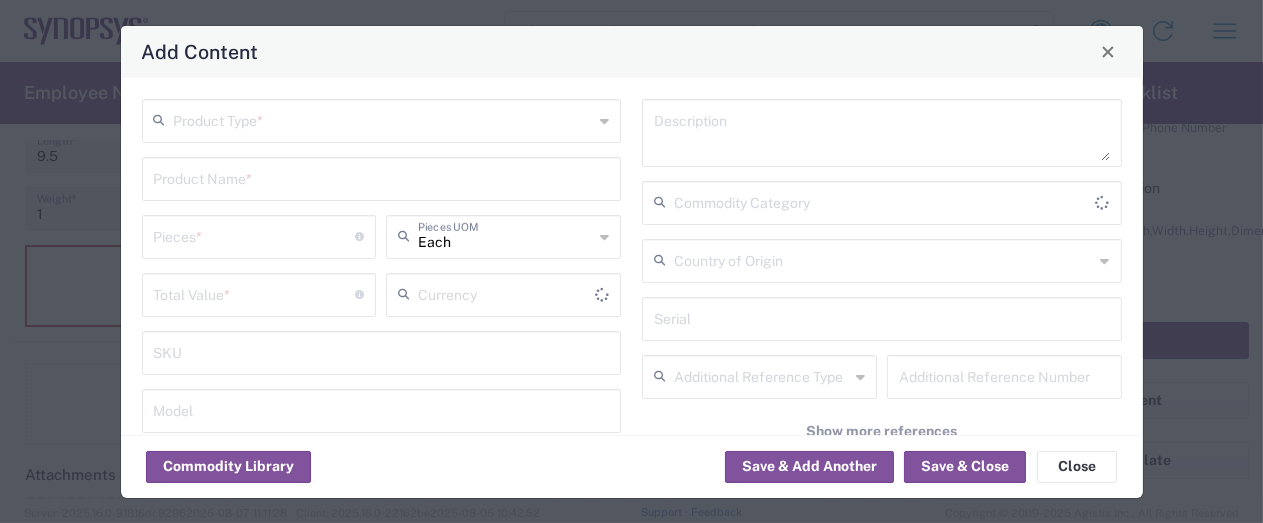 type on "US Dollar" 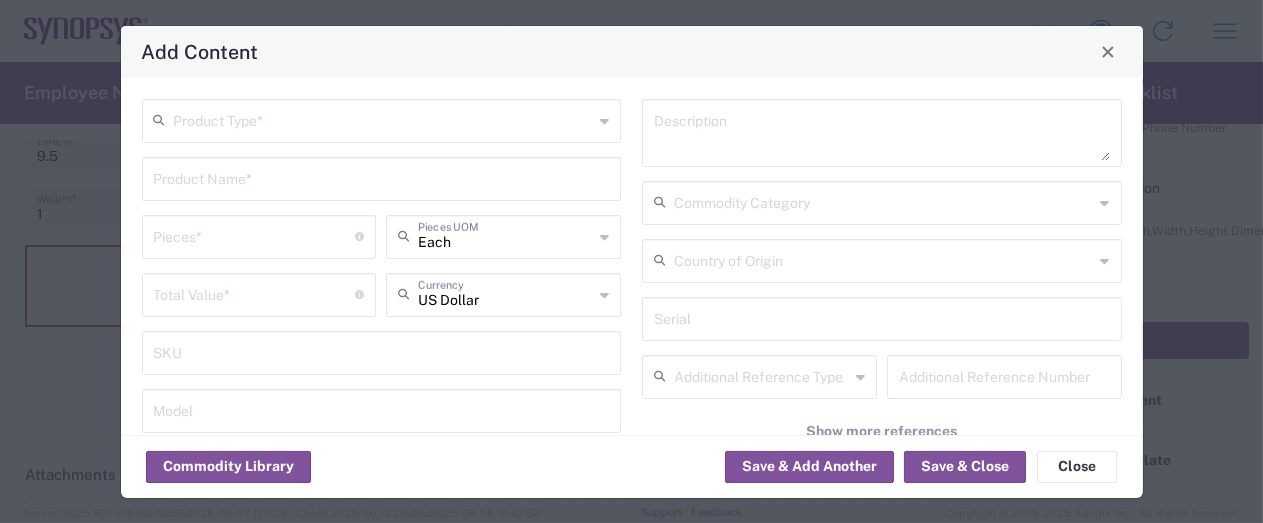 click at bounding box center (384, 119) 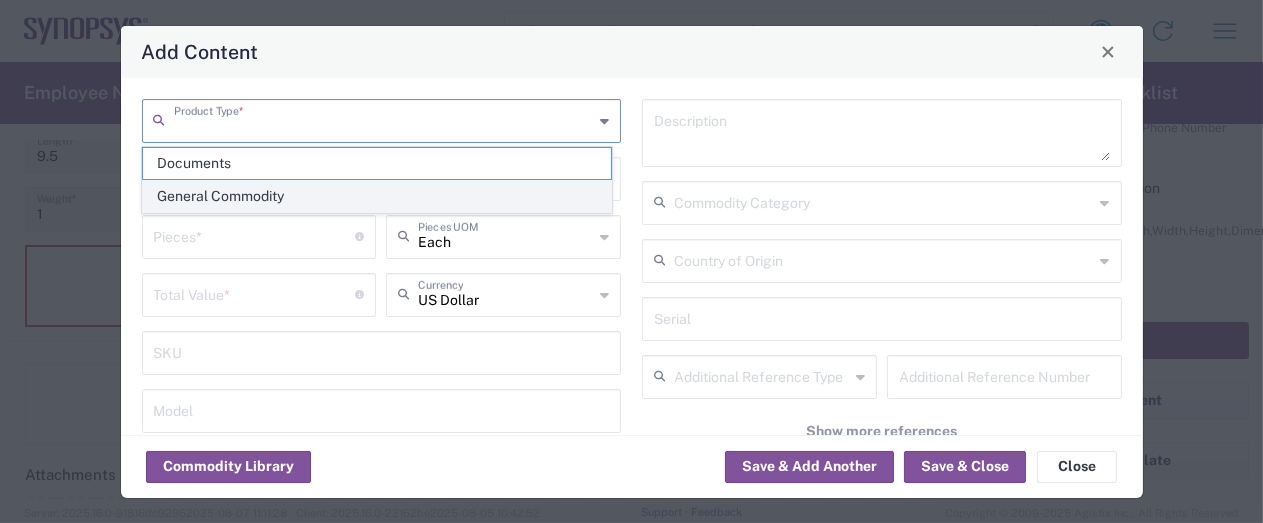 click on "General Commodity" 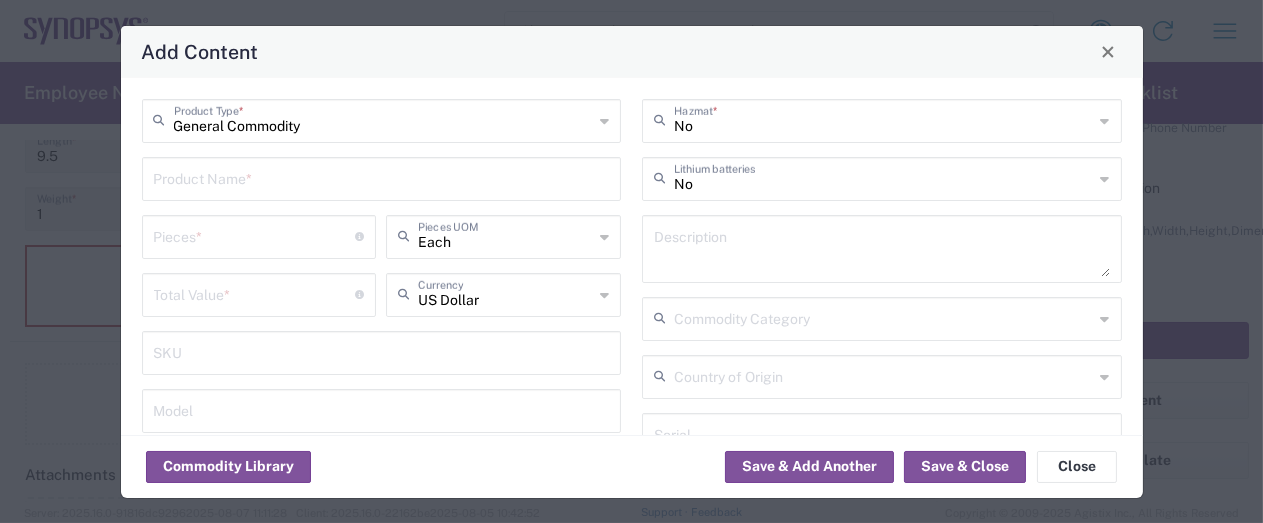 click at bounding box center (382, 177) 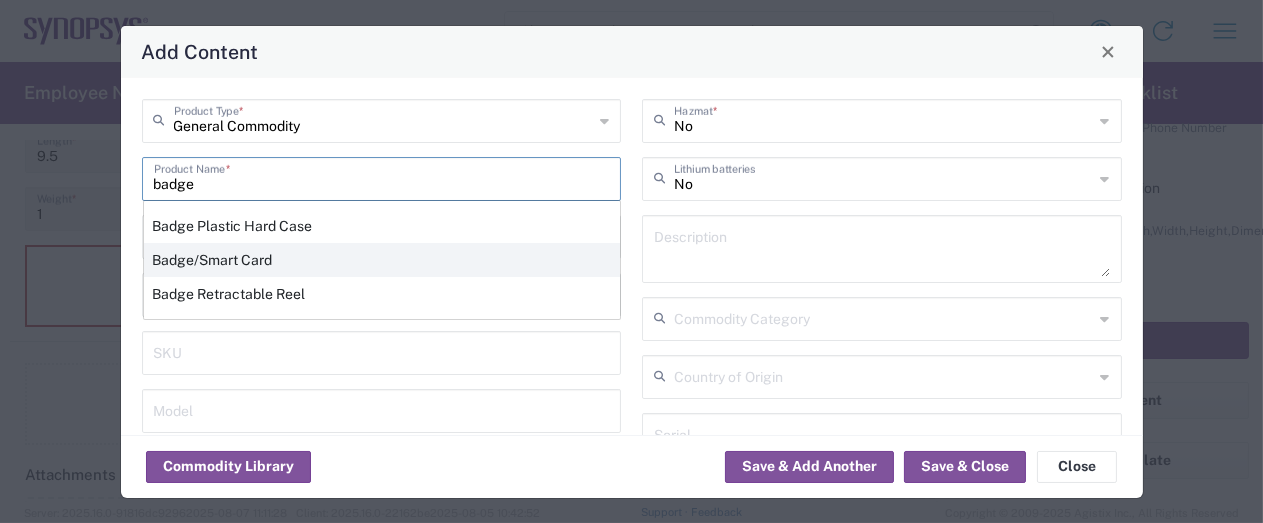 click on "Badge/Smart Card" at bounding box center (382, 260) 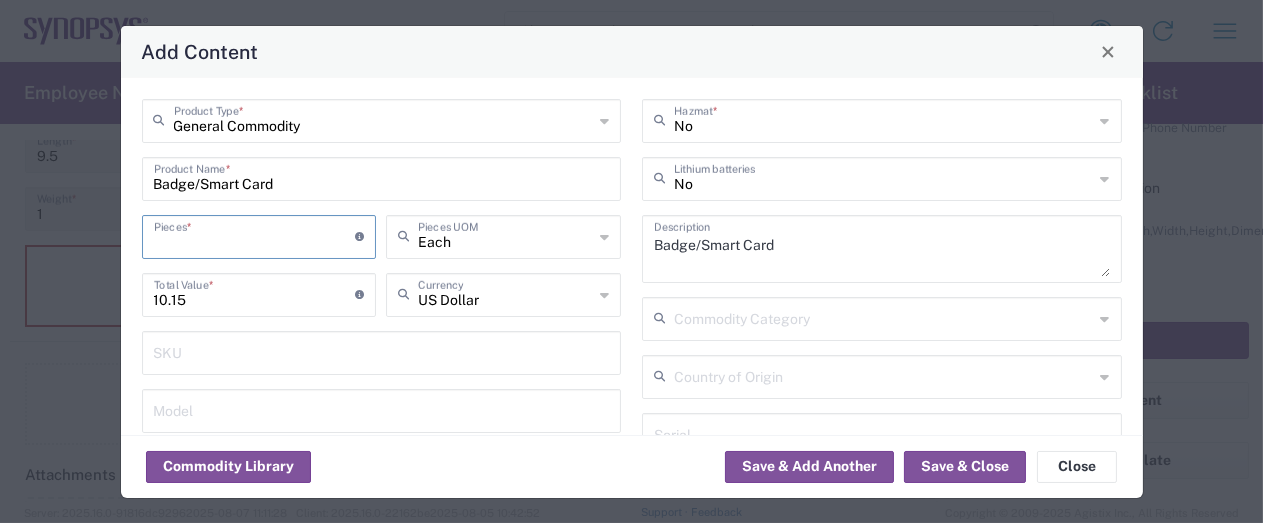 click at bounding box center [255, 235] 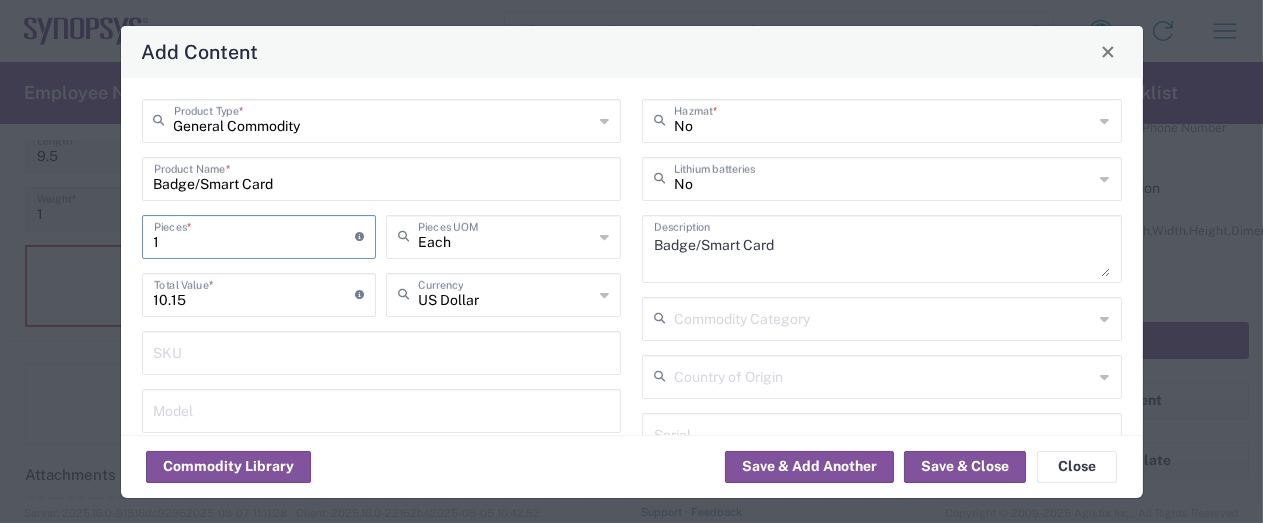 type on "1" 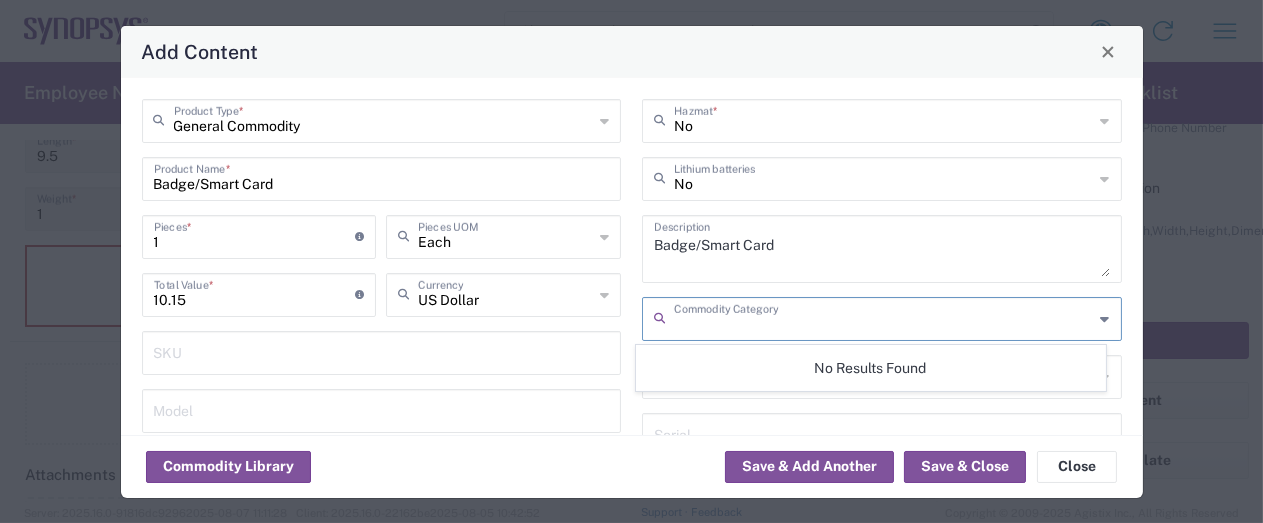 click at bounding box center [884, 317] 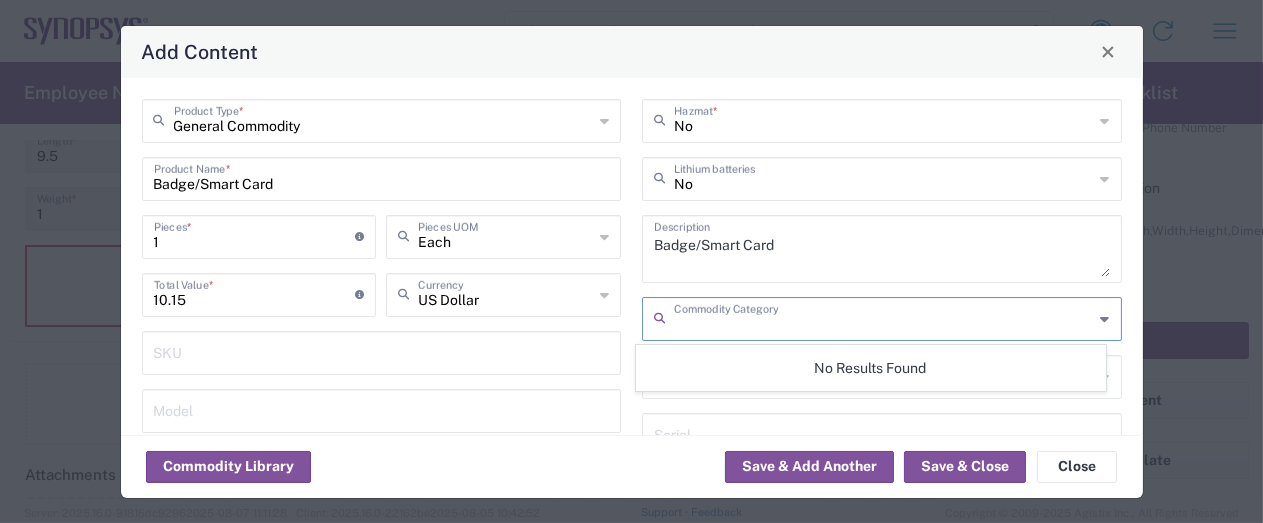 scroll, scrollTop: 100, scrollLeft: 0, axis: vertical 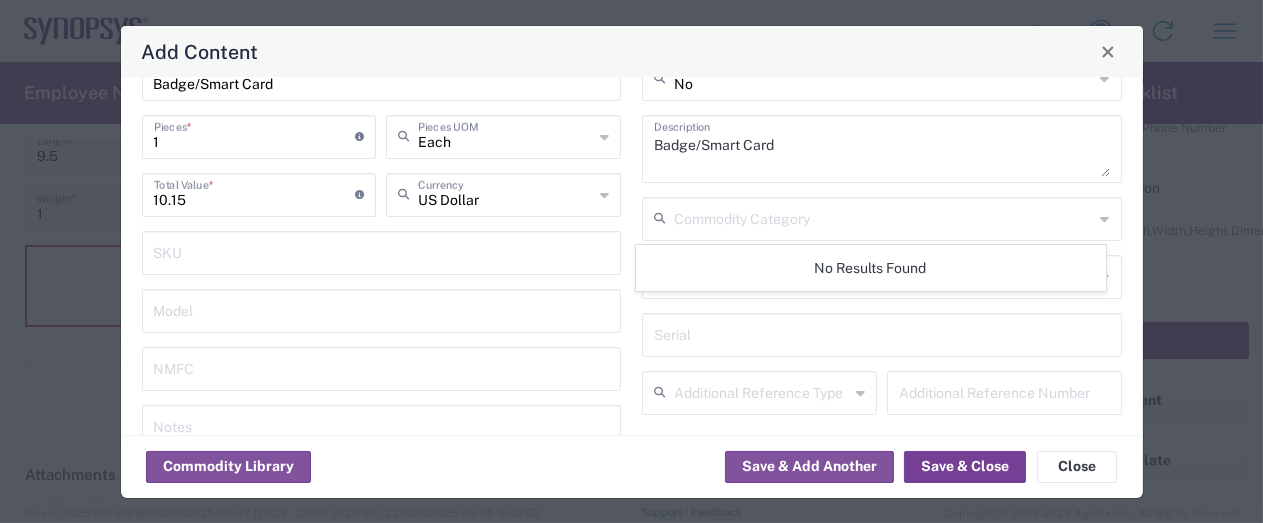 click on "Save & Close" 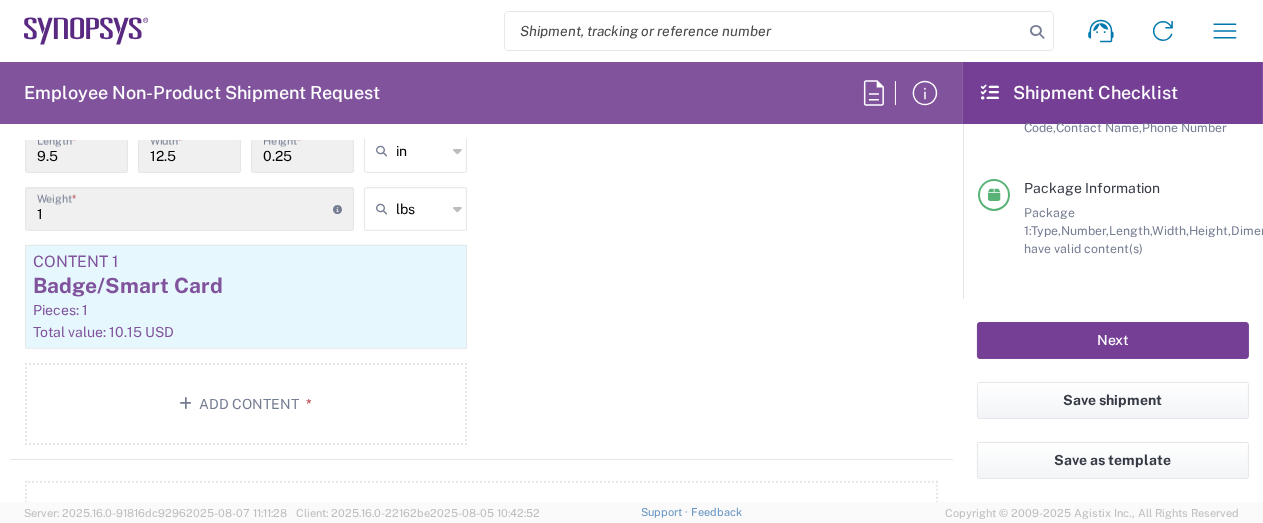 click on "Next" 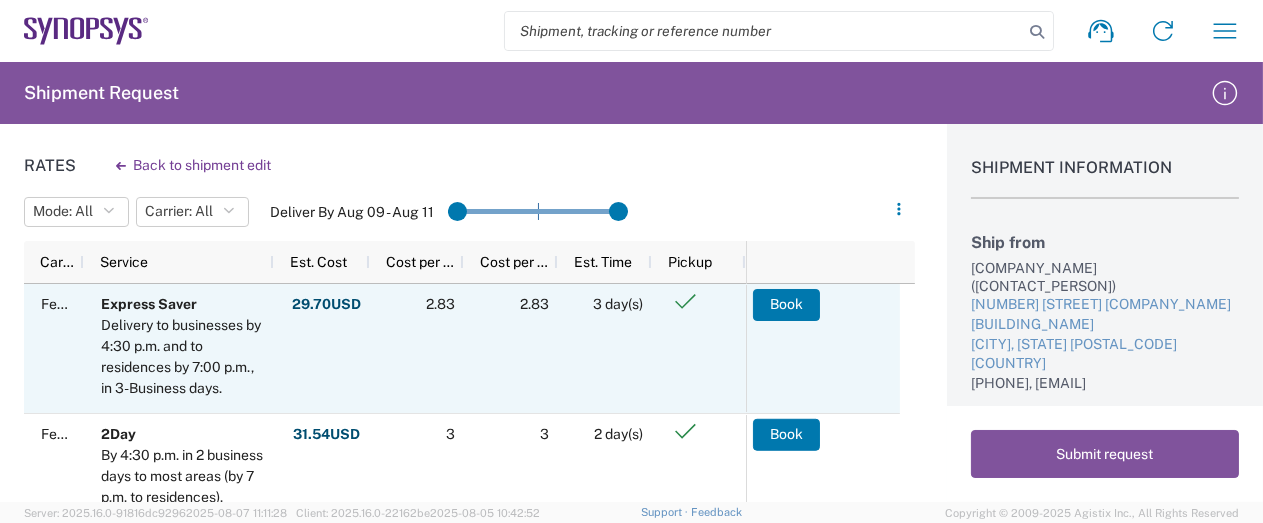 scroll, scrollTop: 90, scrollLeft: 0, axis: vertical 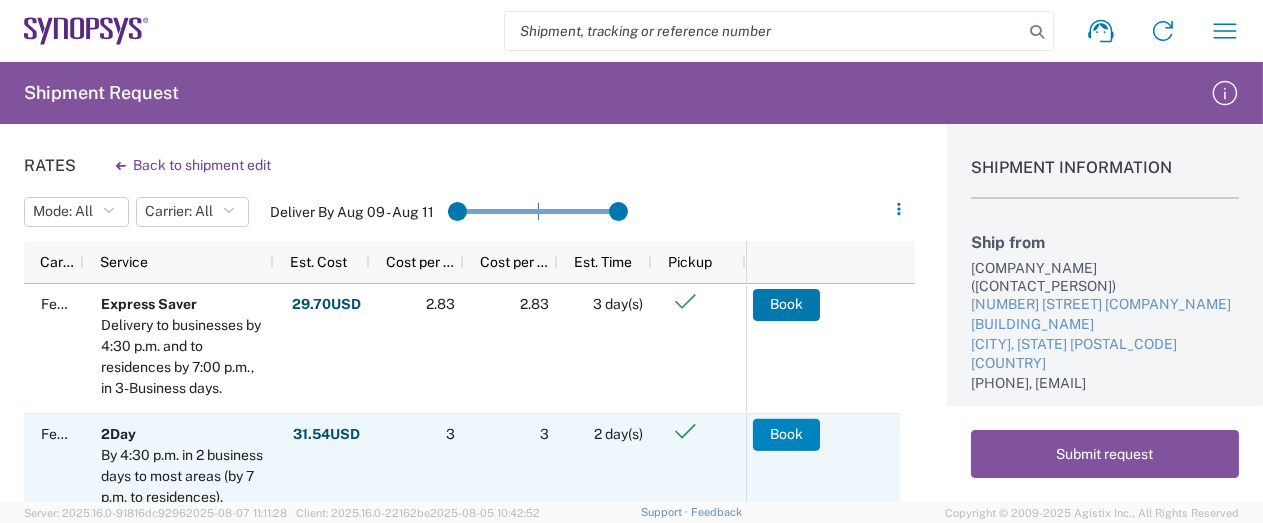 click on "Book" 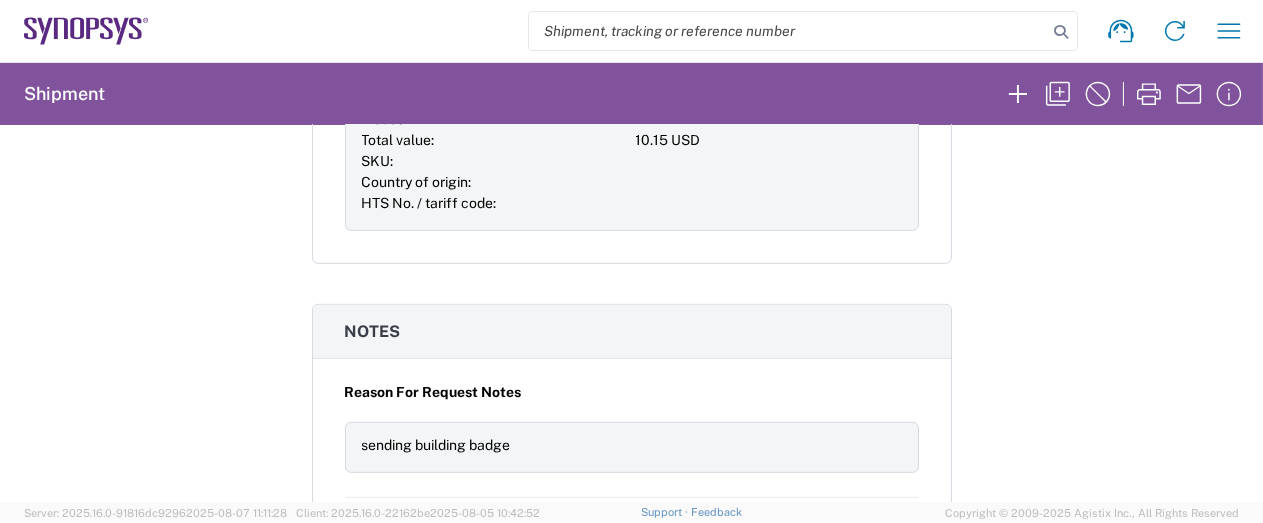 scroll, scrollTop: 1900, scrollLeft: 0, axis: vertical 